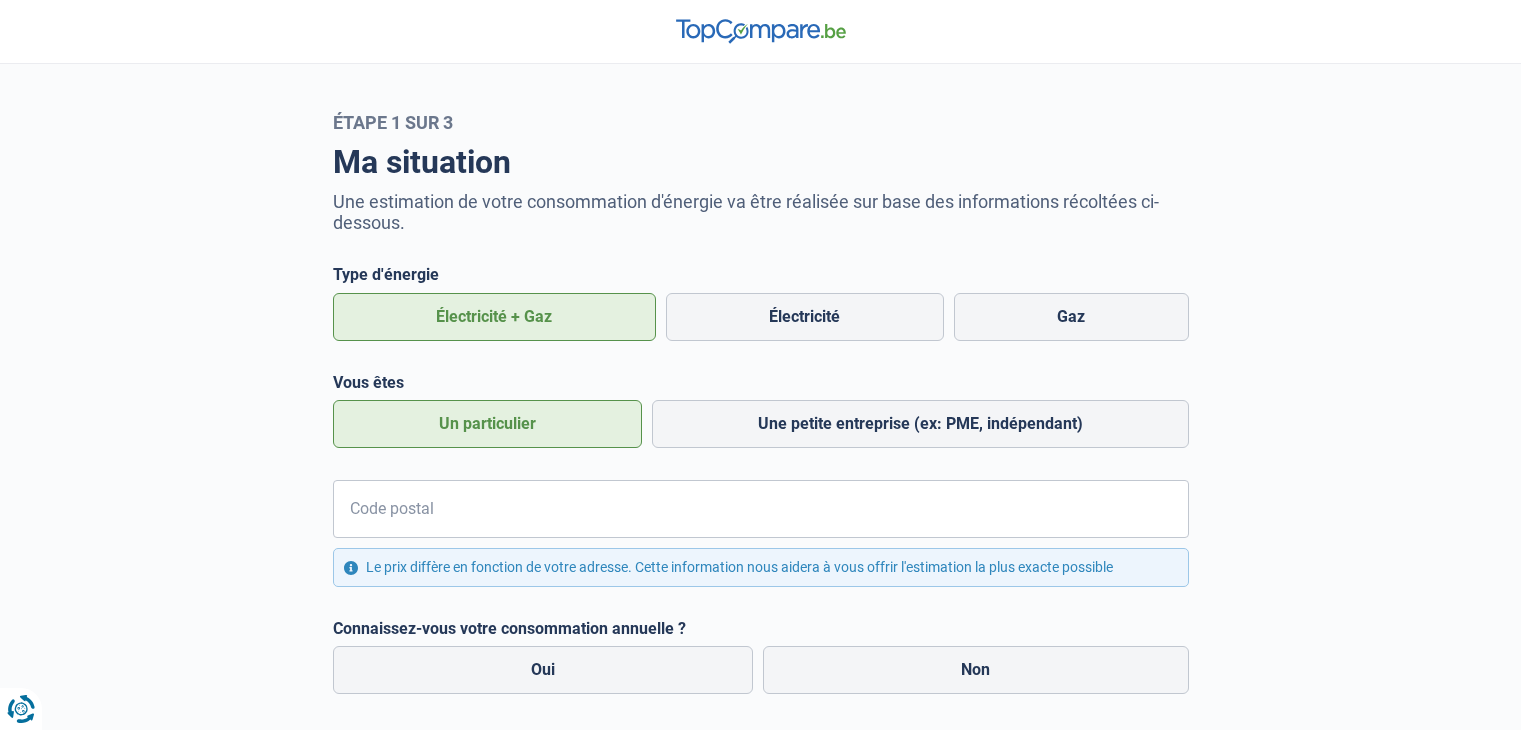 scroll, scrollTop: 0, scrollLeft: 0, axis: both 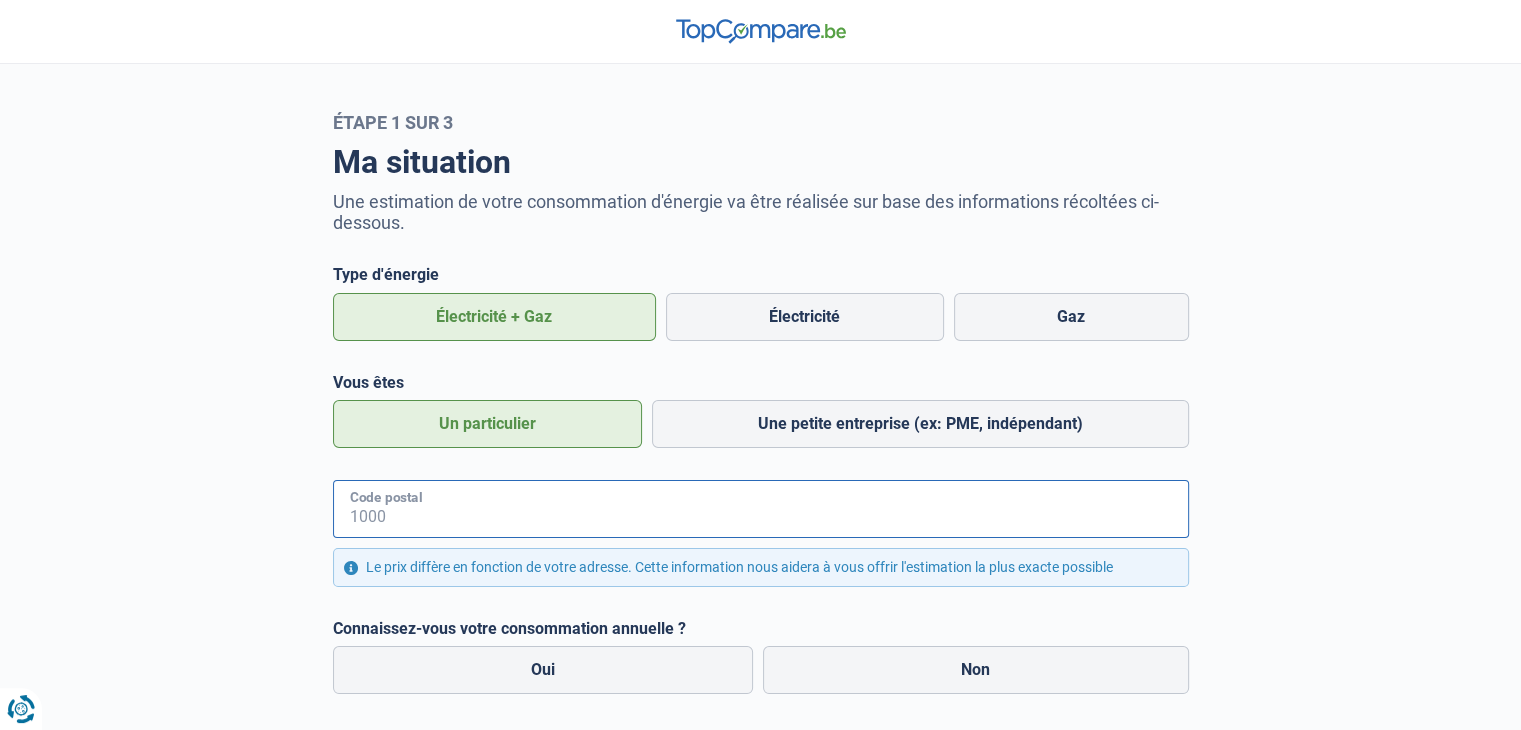 click on "Code postal" at bounding box center [761, 509] 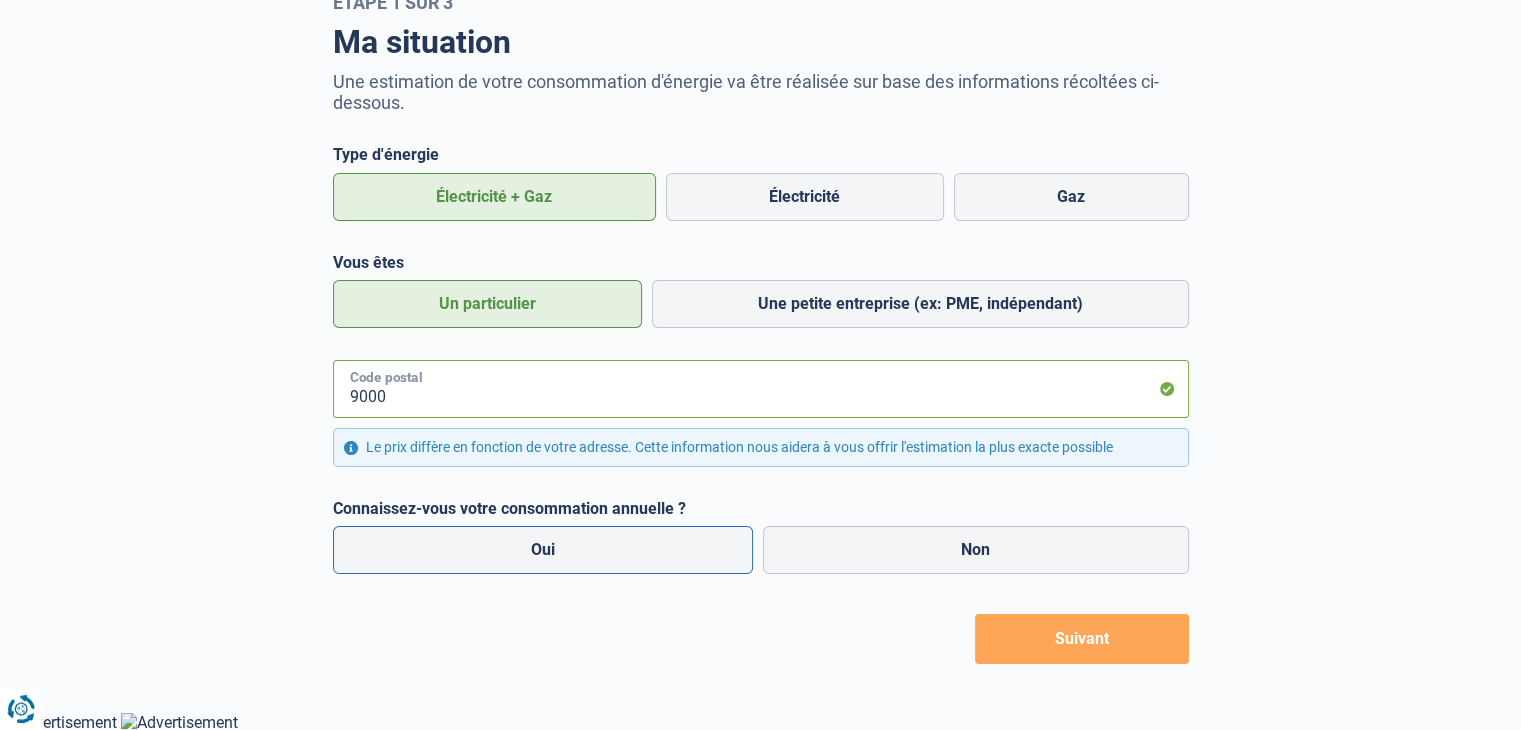 scroll, scrollTop: 123, scrollLeft: 0, axis: vertical 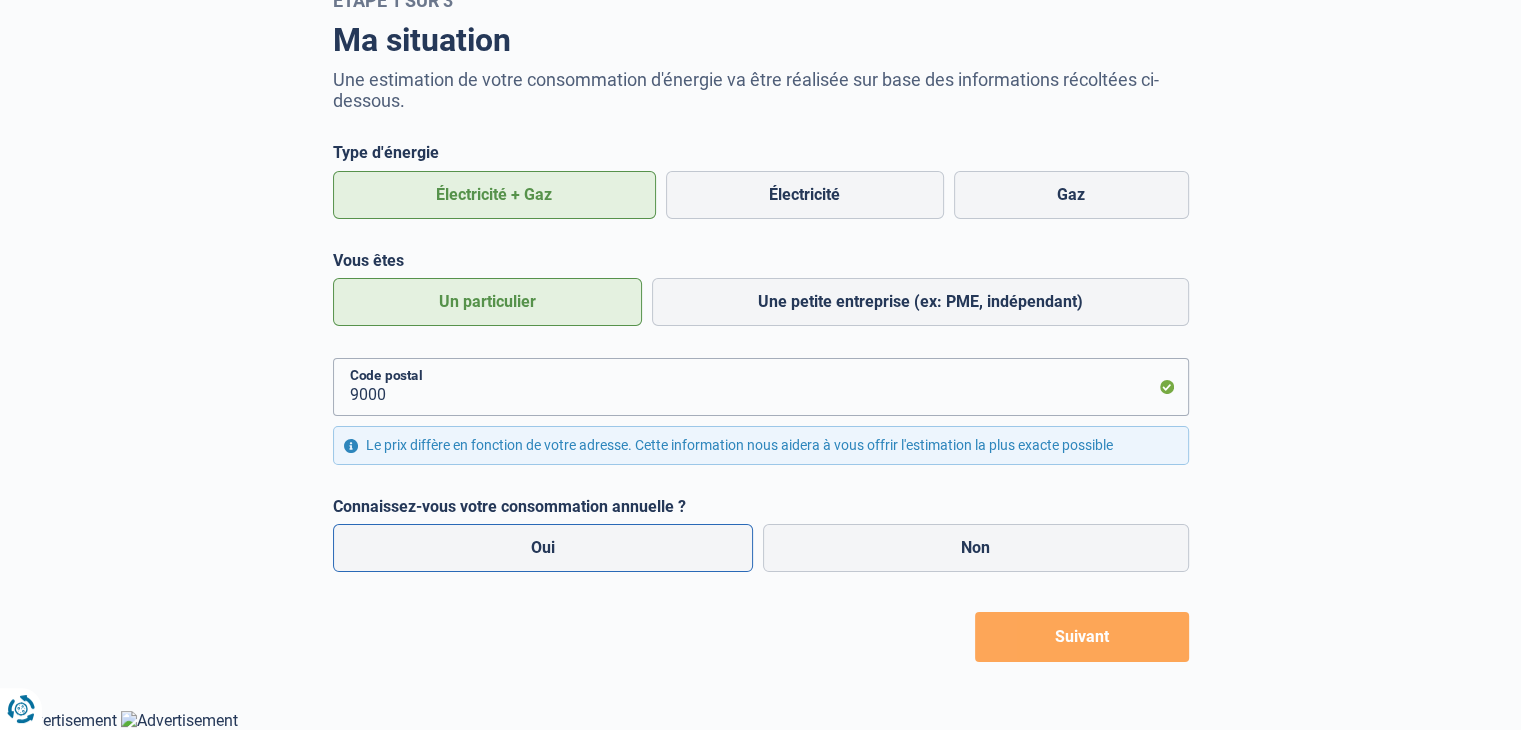 click on "Oui" at bounding box center [543, 548] 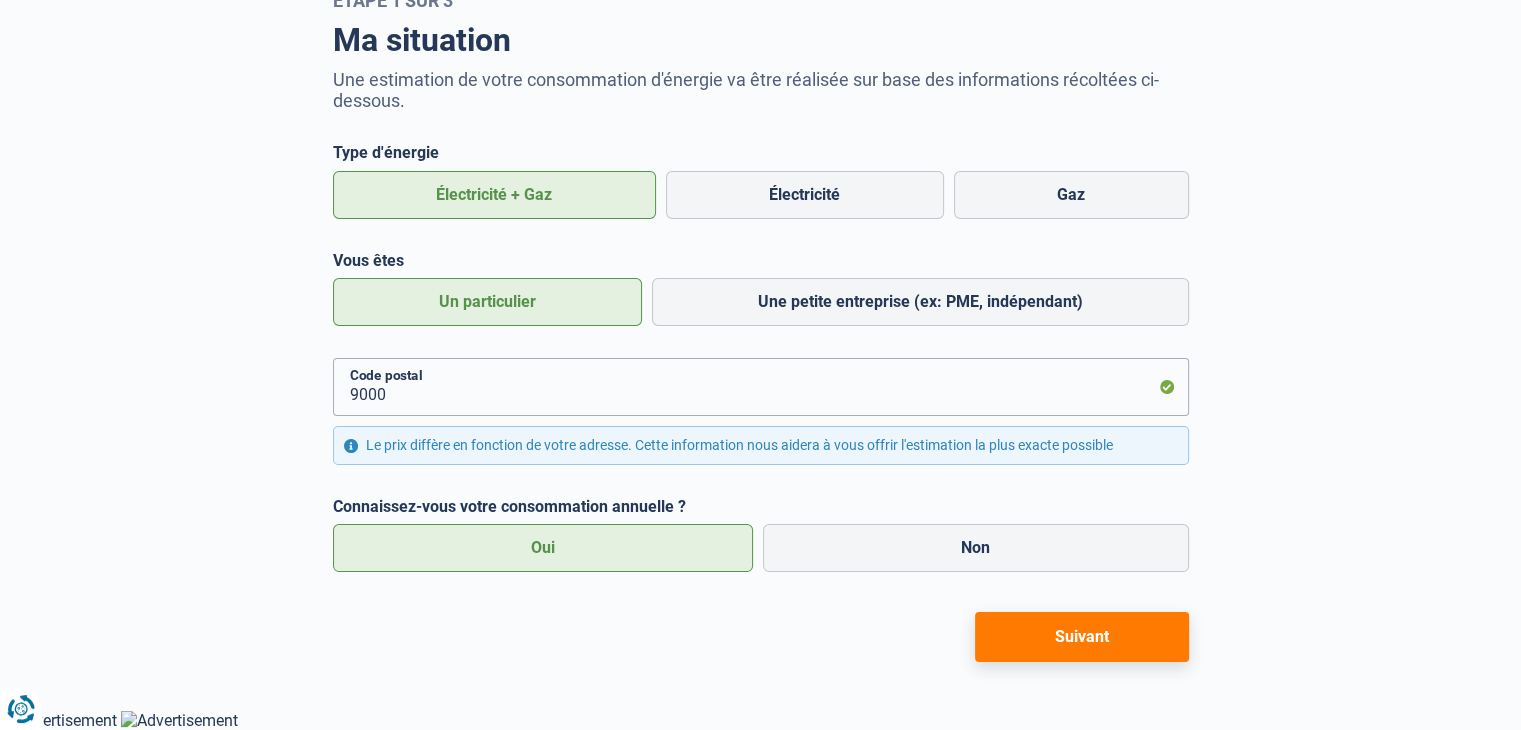 click on "Suivant" at bounding box center [1082, 637] 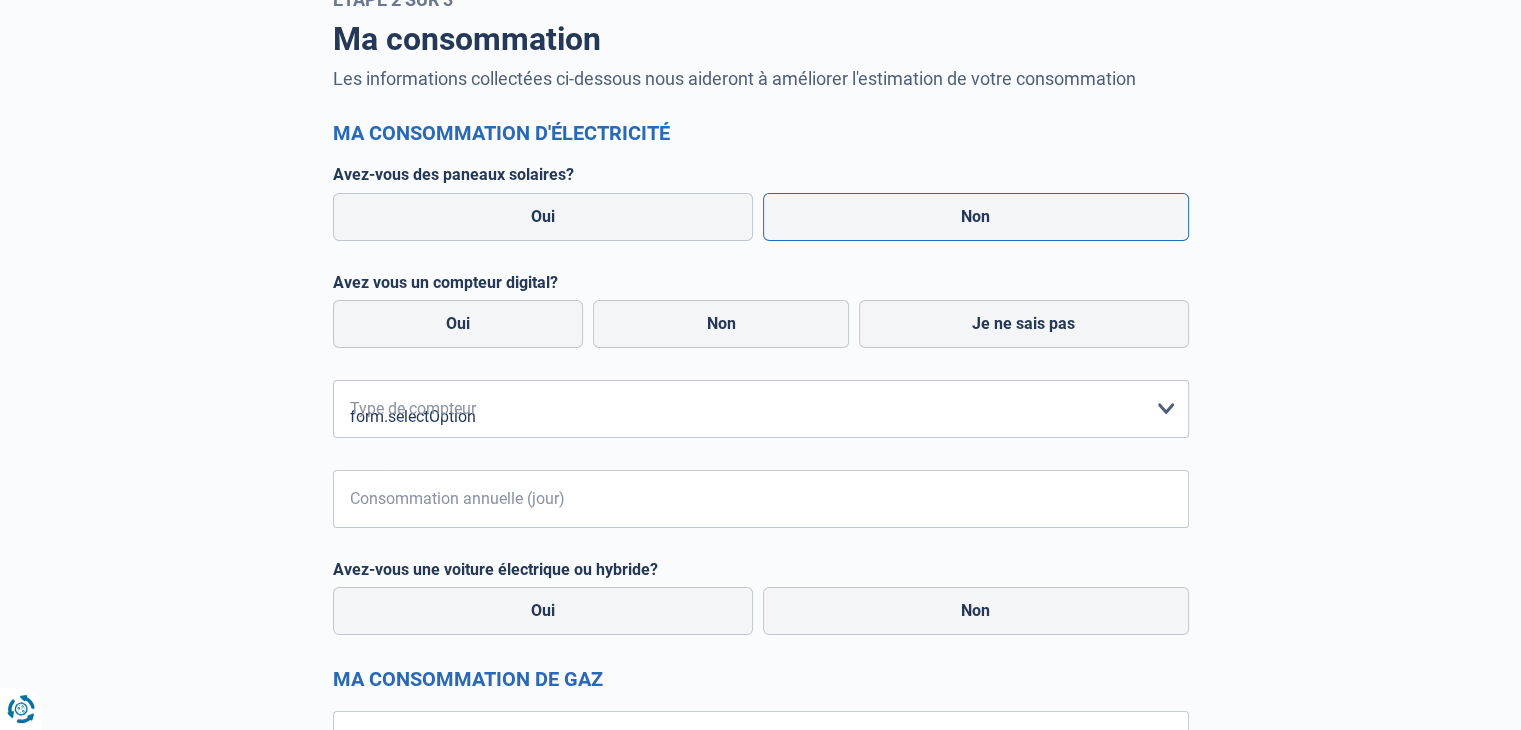 click on "Non" at bounding box center [976, 217] 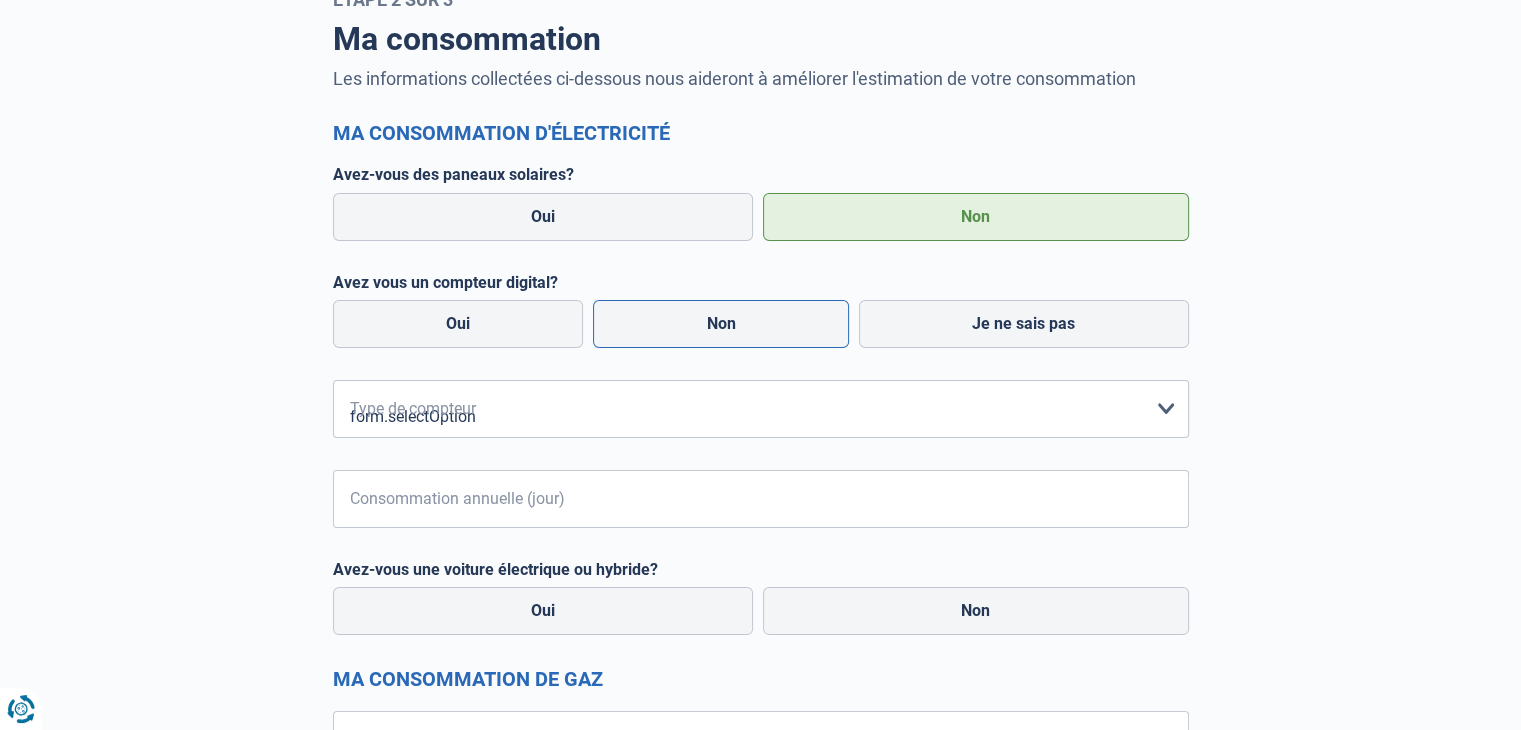 click on "Non" at bounding box center (721, 324) 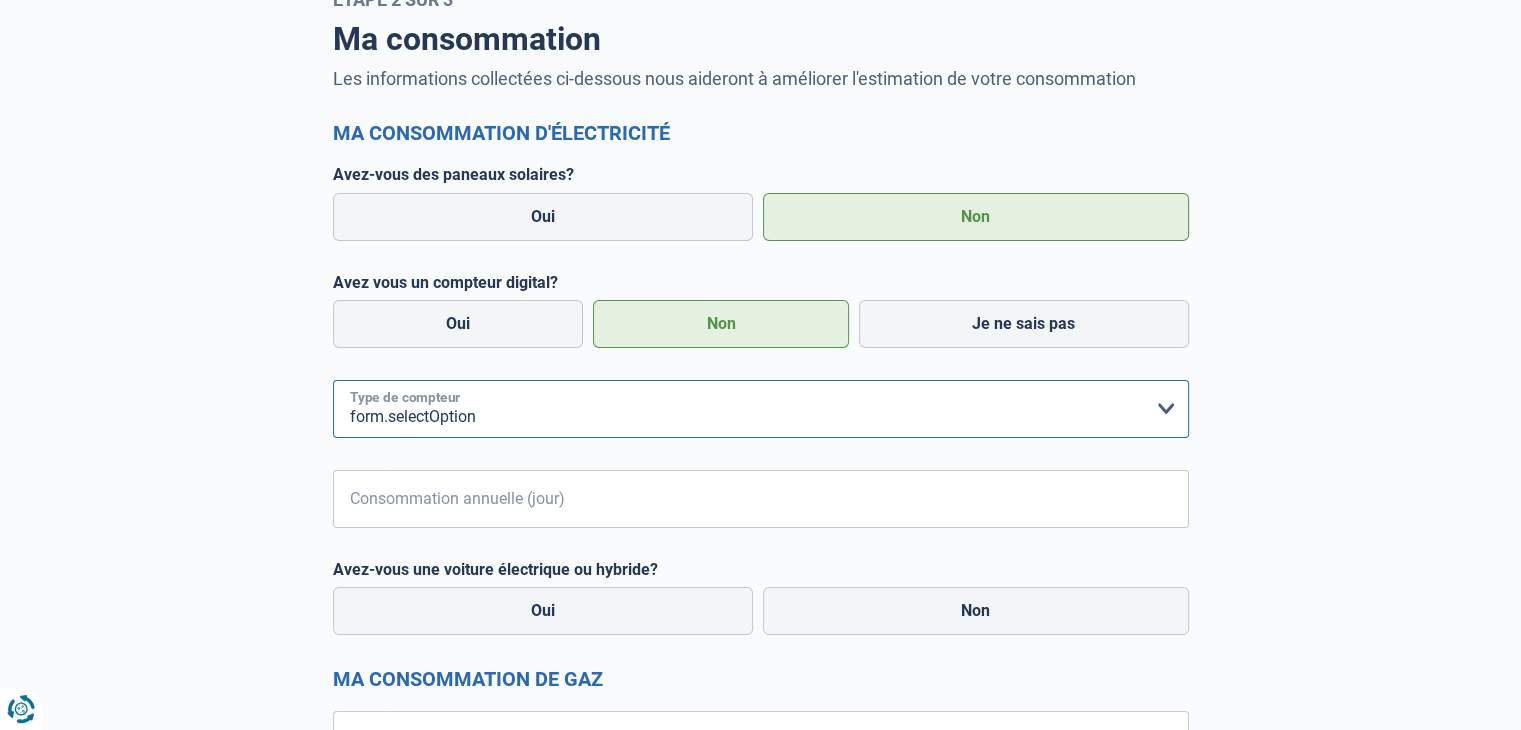 click on "form.selectOption Mono-horaire Bi-horaire Mono-horaire + exclusif nuit Bi-horaire + exclusif nuit Je ne sais pas" at bounding box center [761, 409] 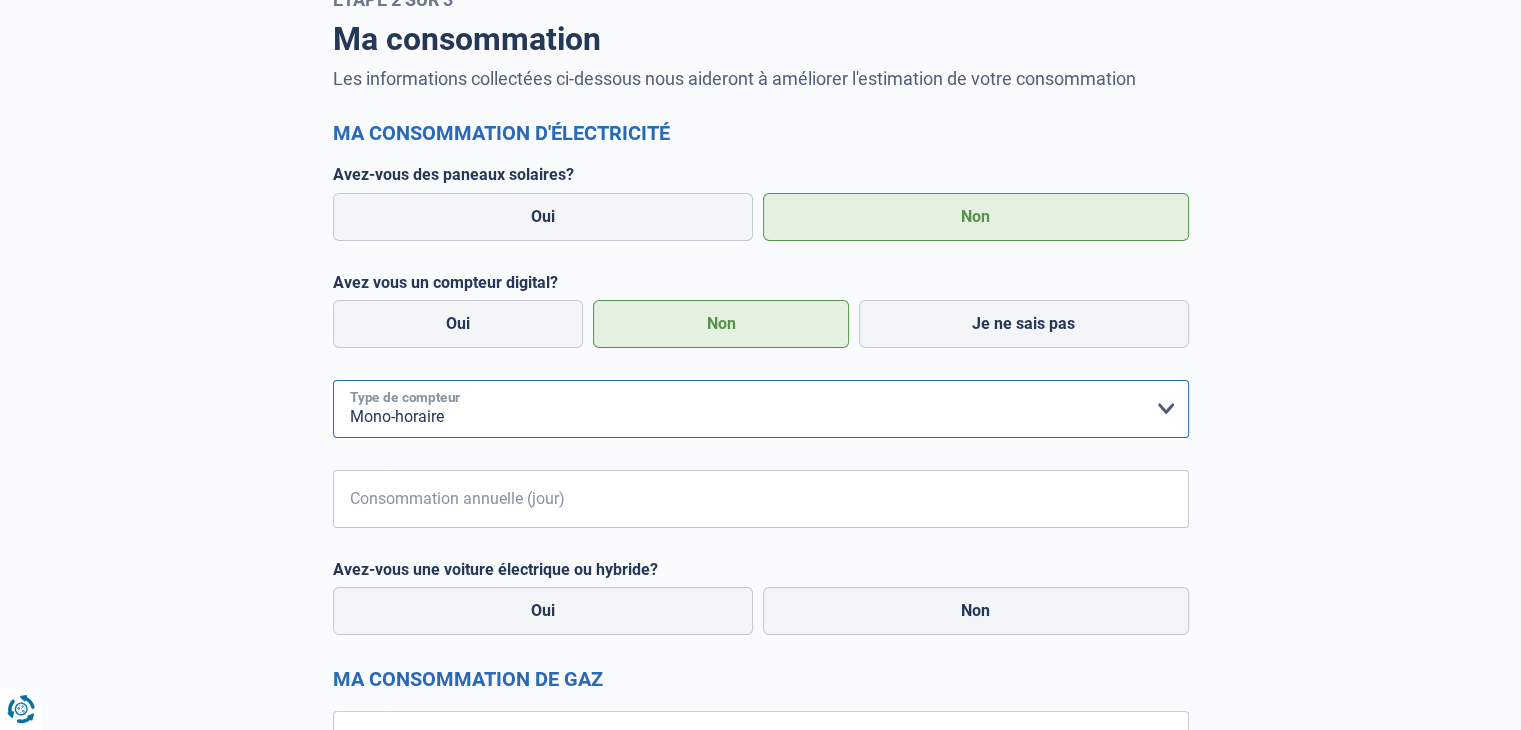 click on "form.selectOption Mono-horaire Bi-horaire Mono-horaire + exclusif nuit Bi-horaire + exclusif nuit Je ne sais pas" at bounding box center [761, 409] 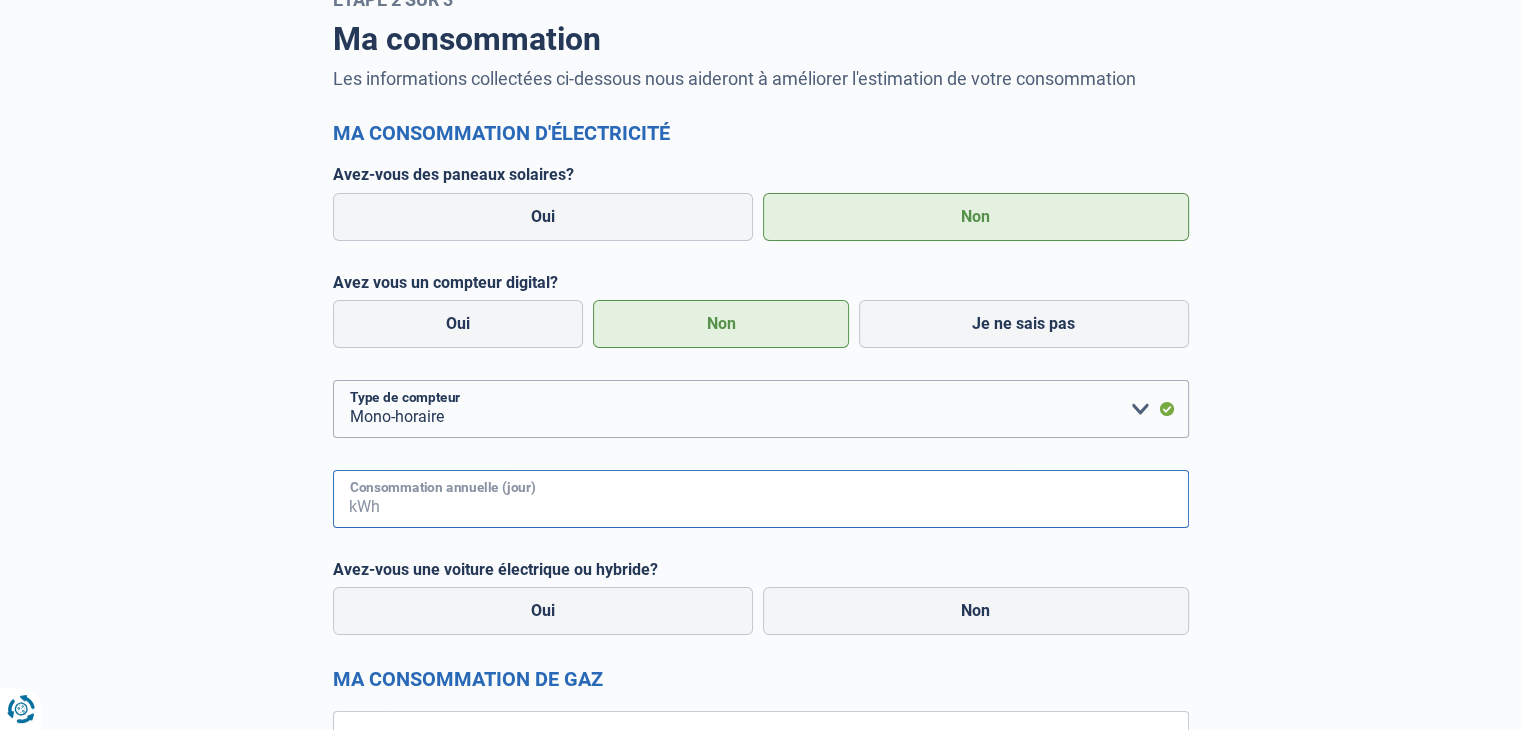 click on "Consommation annuelle (jour)" at bounding box center (786, 499) 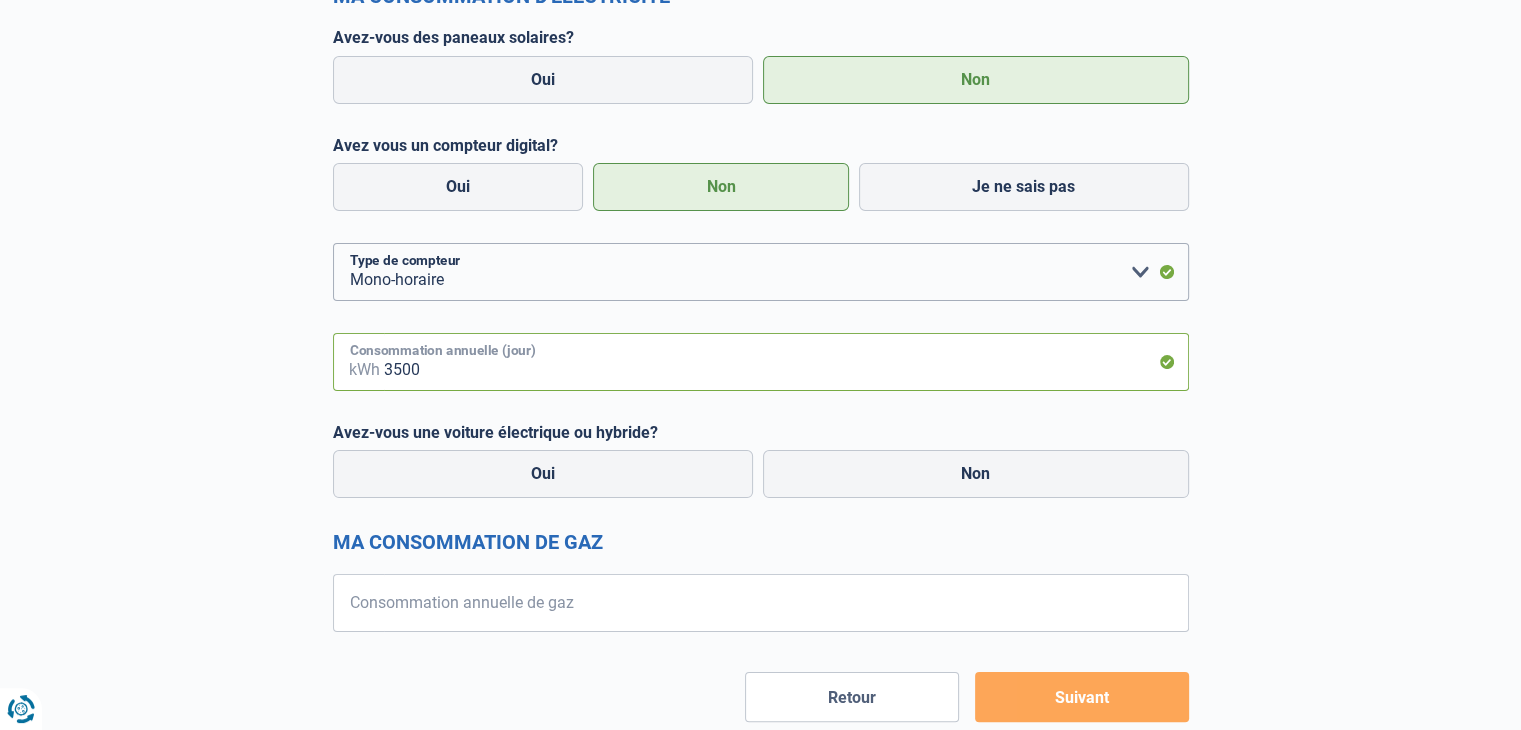 scroll, scrollTop: 320, scrollLeft: 0, axis: vertical 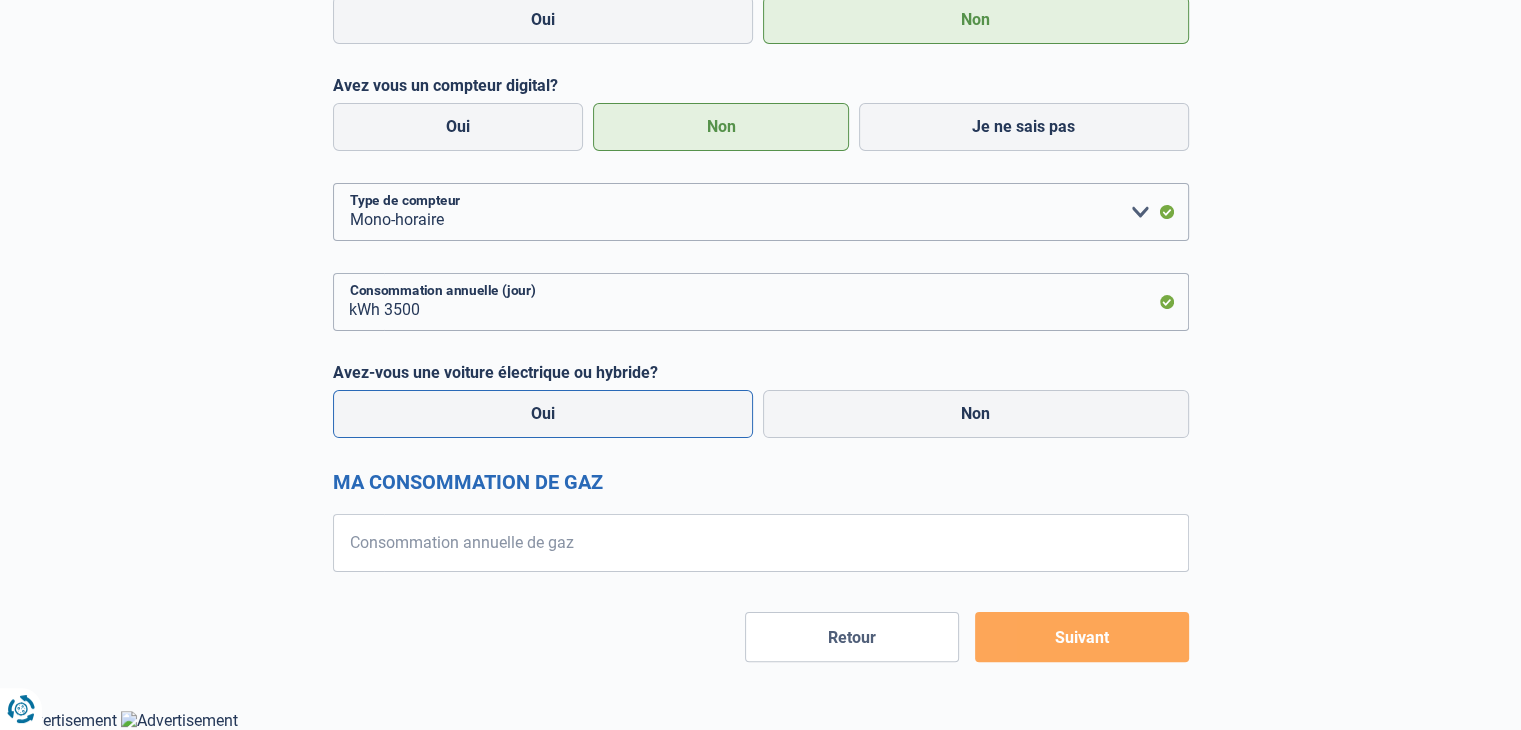 click on "Oui" at bounding box center [543, 414] 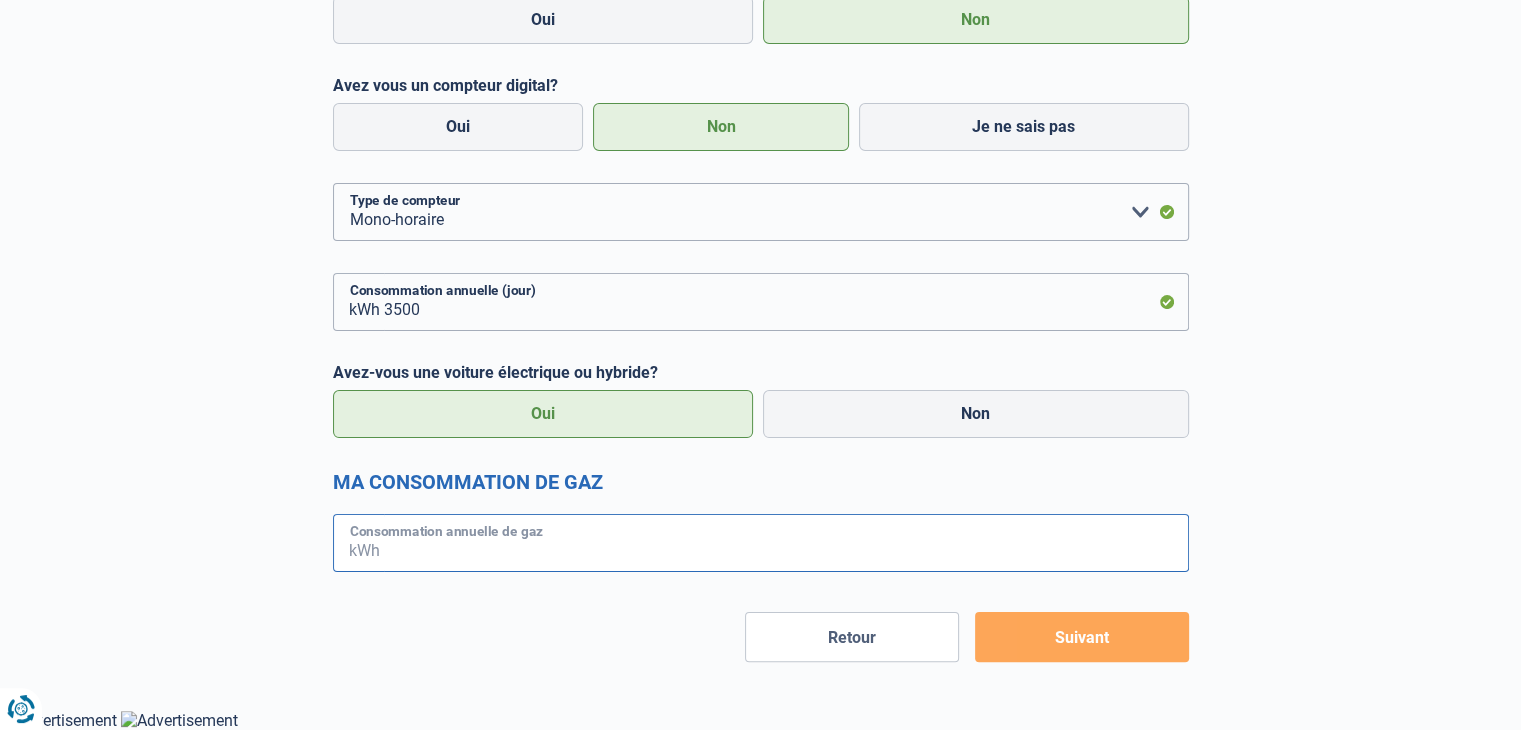 click on "Consommation annuelle de gaz" at bounding box center [786, 543] 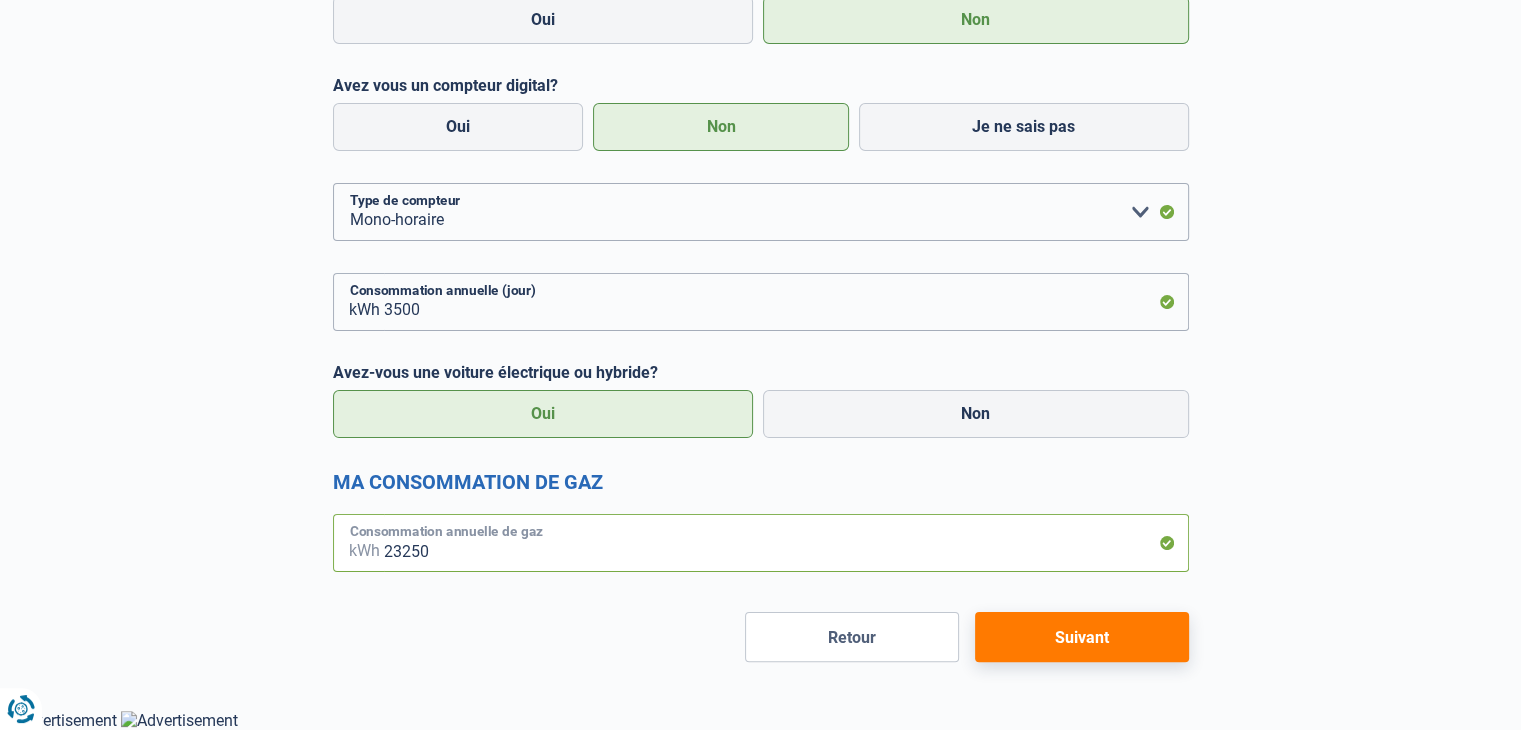 click on "23250" at bounding box center (786, 543) 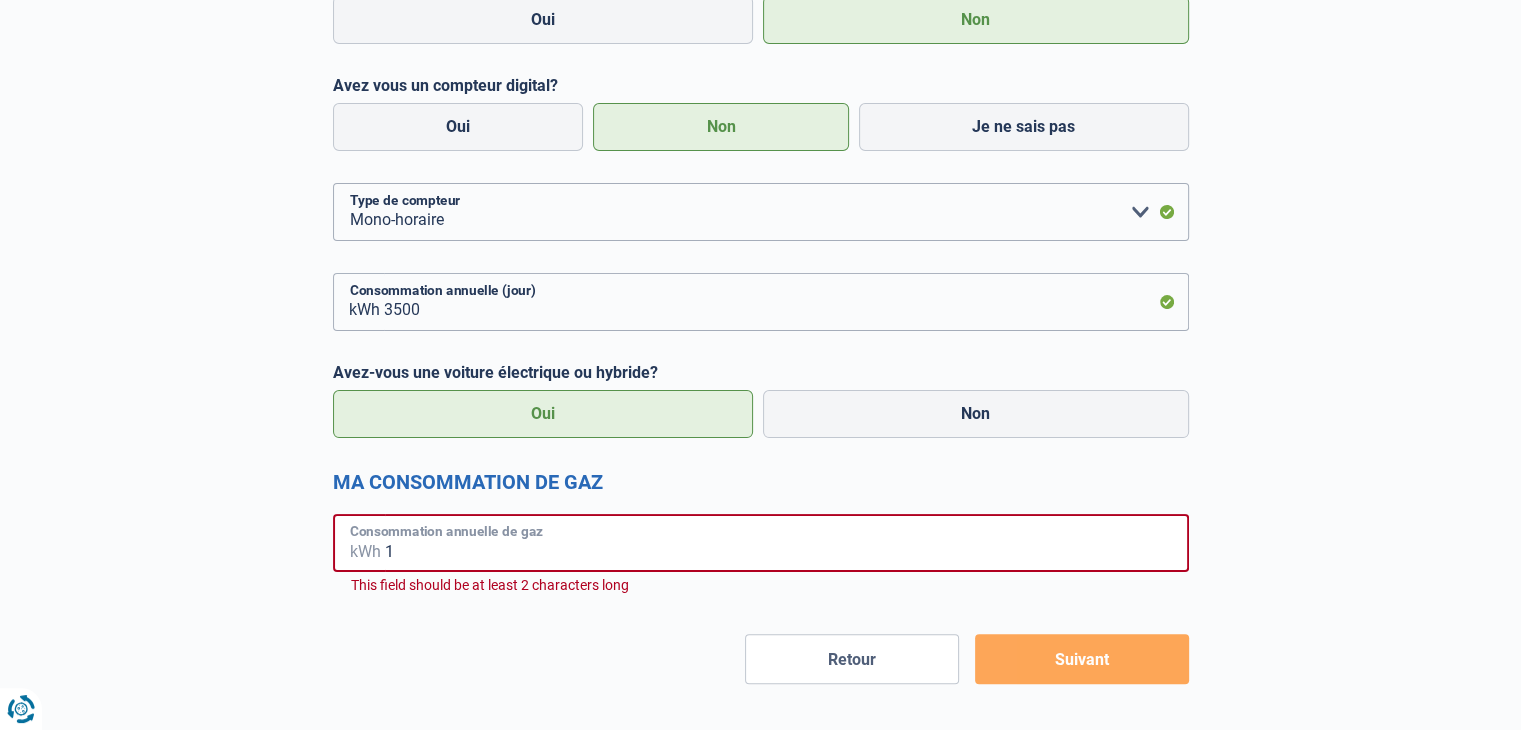 type on "16000" 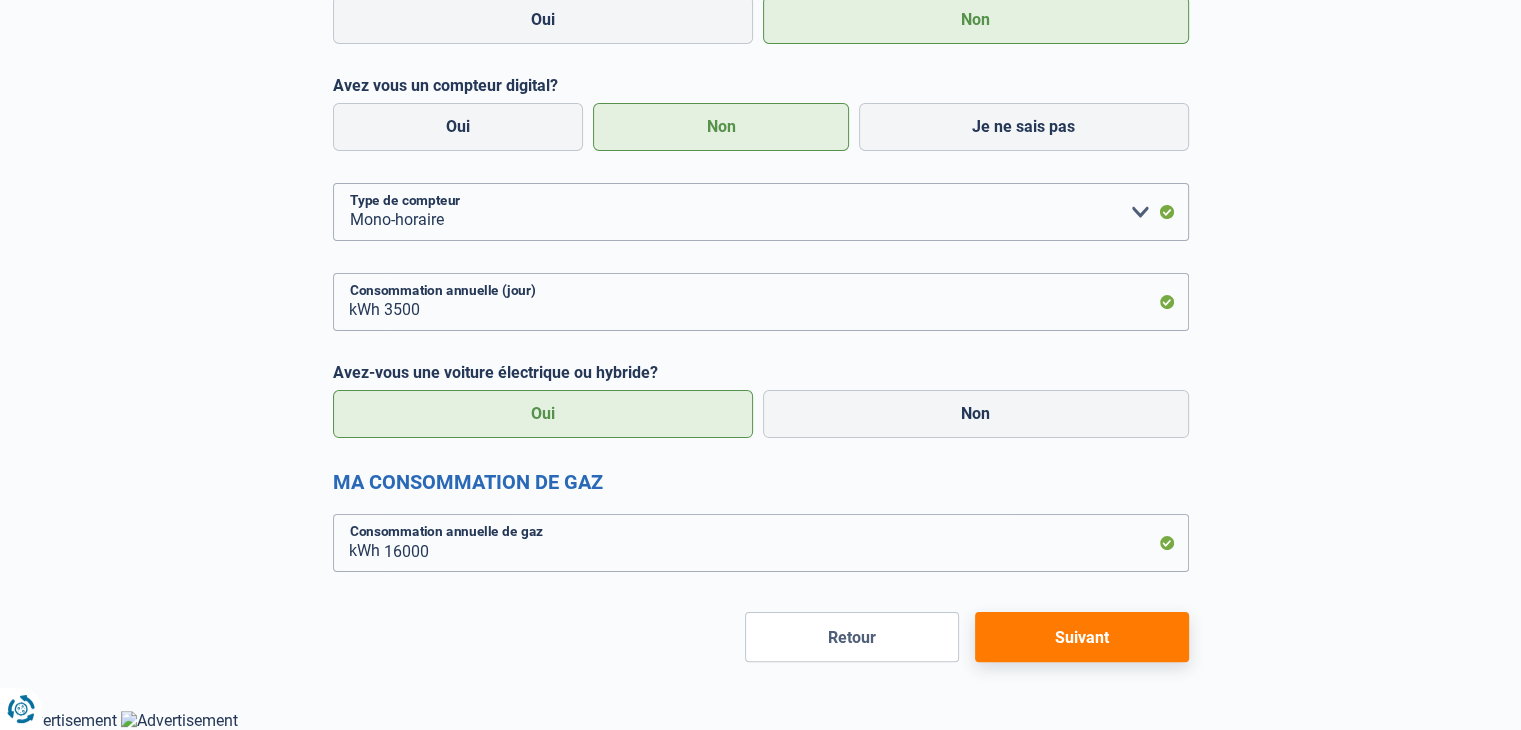 click on "Suivant" at bounding box center [1082, 637] 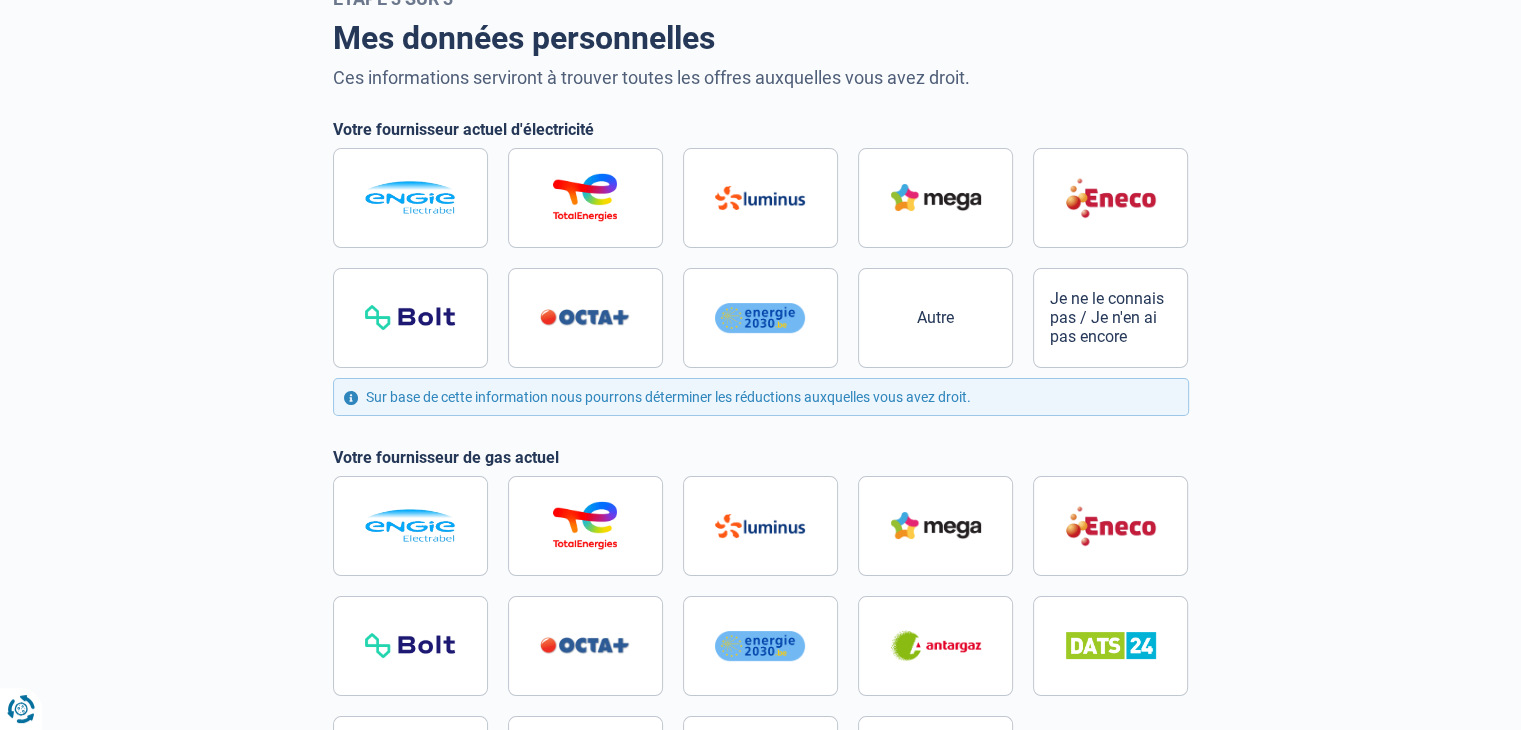 scroll, scrollTop: 120, scrollLeft: 0, axis: vertical 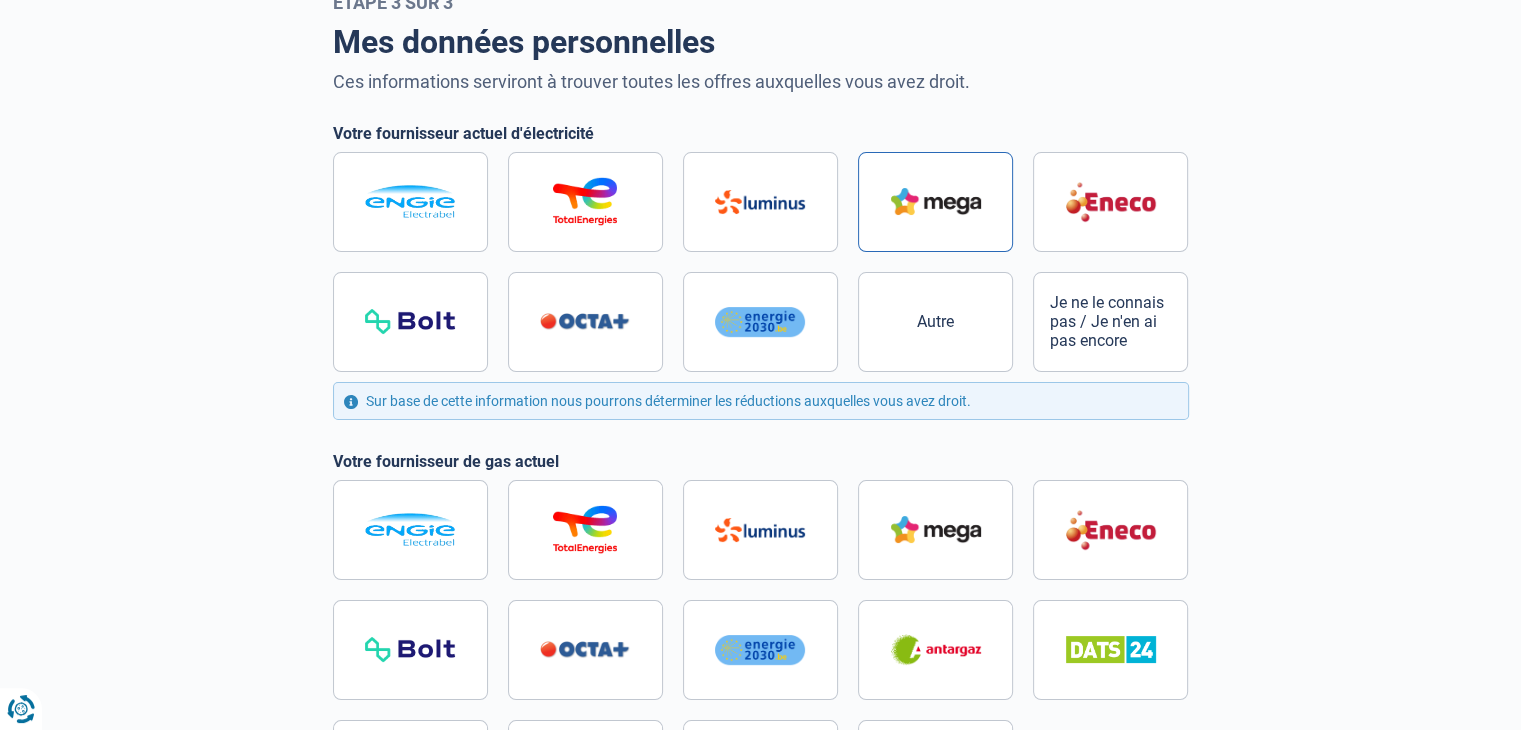 click at bounding box center [936, 201] 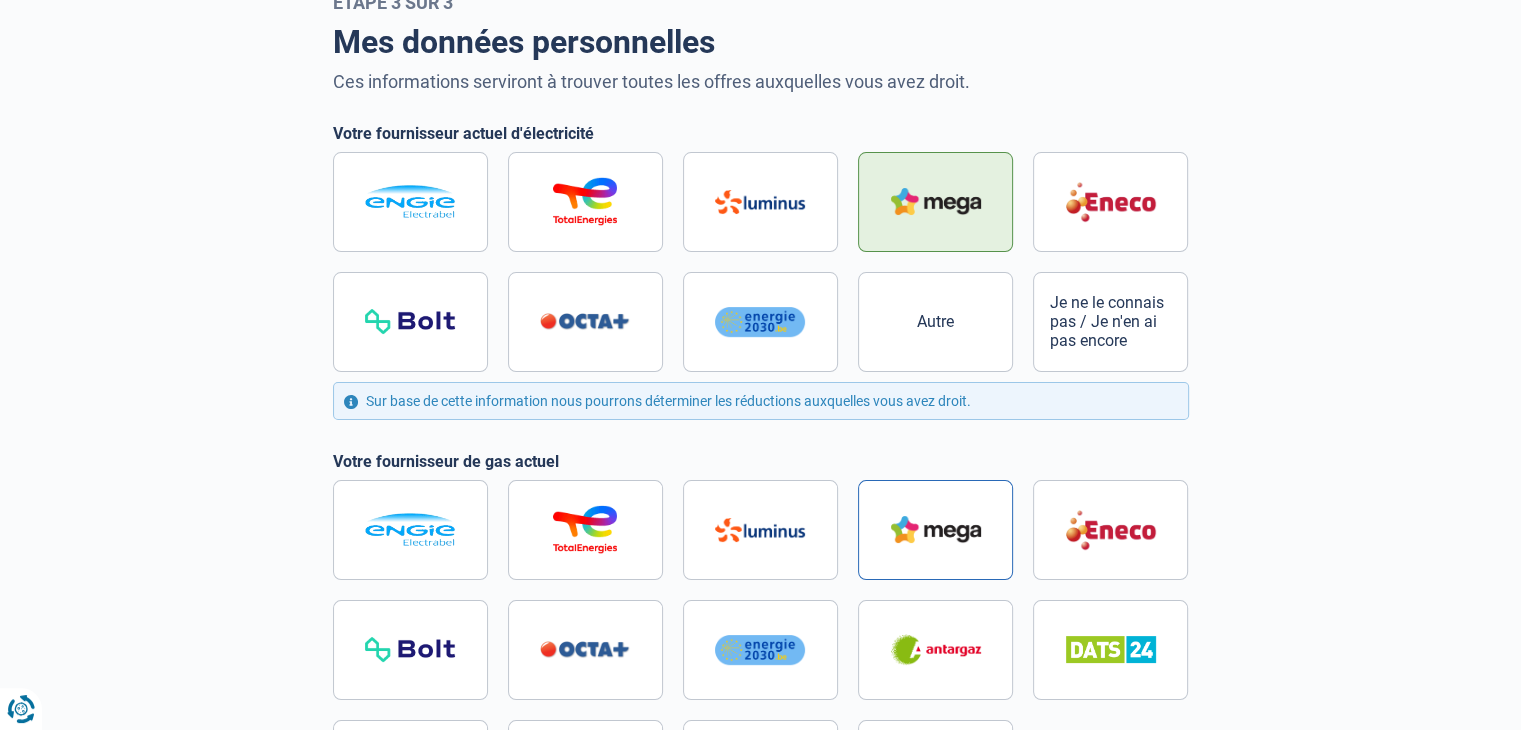 click at bounding box center [936, 529] 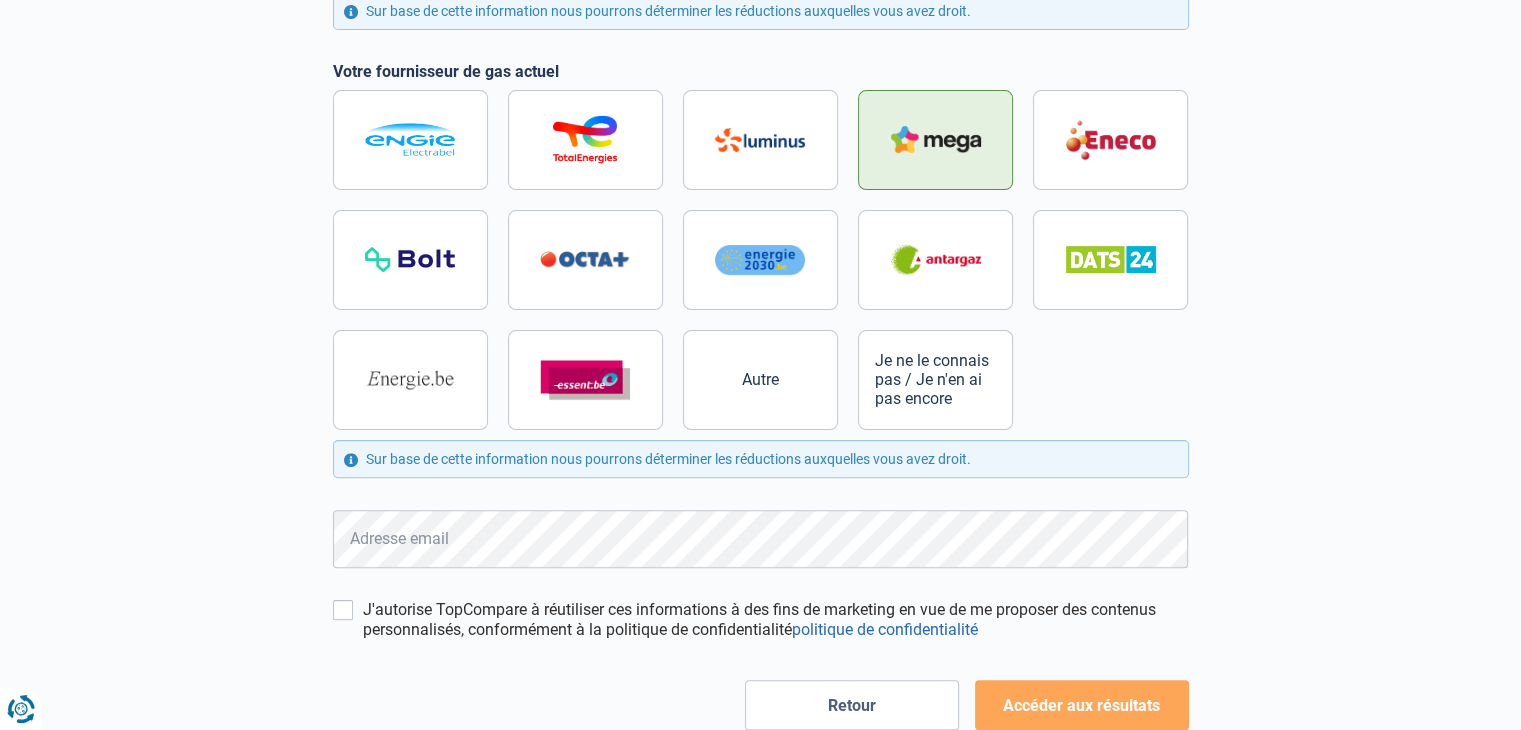 scroll, scrollTop: 511, scrollLeft: 0, axis: vertical 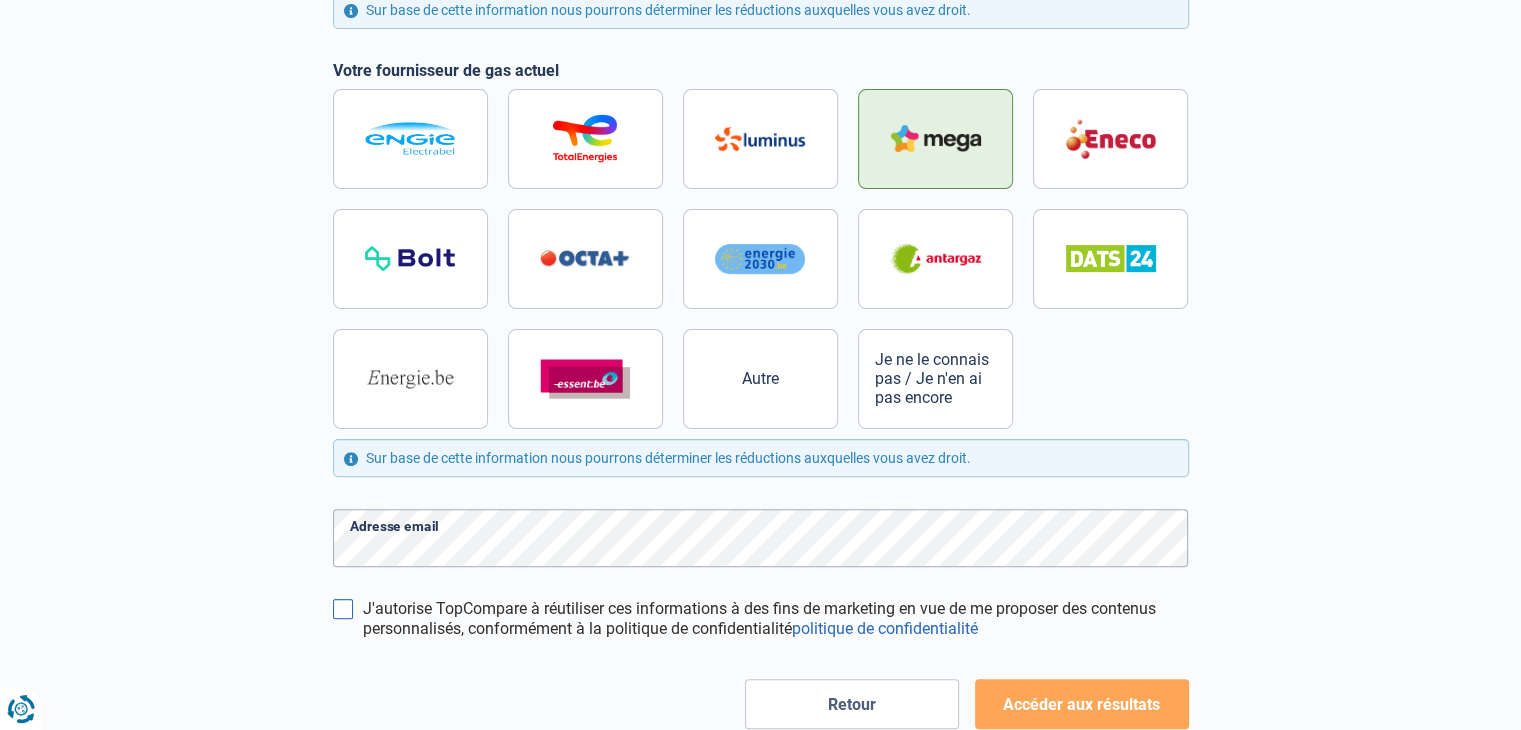 click on "J'autorise TopCompare à réutiliser ces informations à des fins de marketing en vue de me proposer des contenus personnalisés, conformément à la   politique de confidentialité" at bounding box center (343, 609) 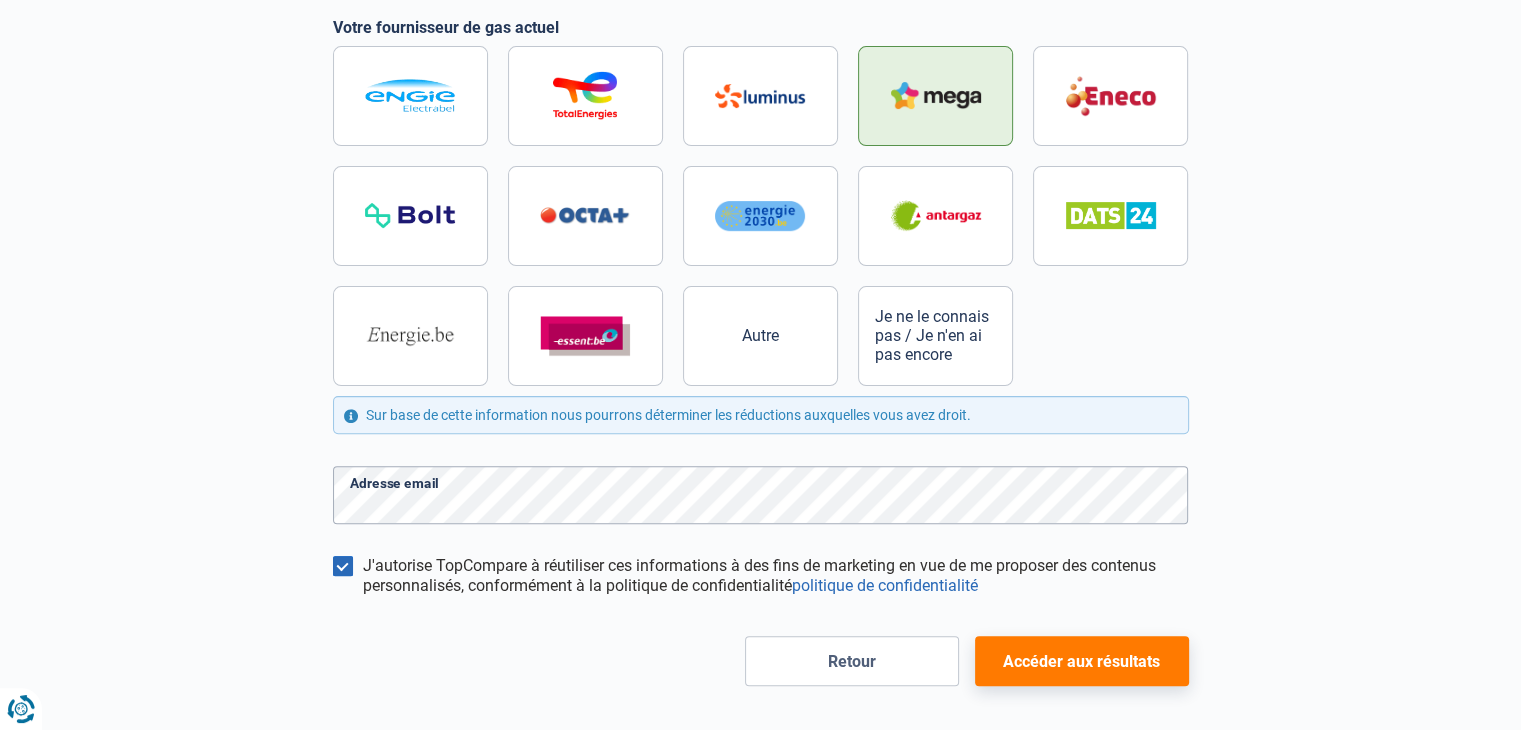 scroll, scrollTop: 578, scrollLeft: 0, axis: vertical 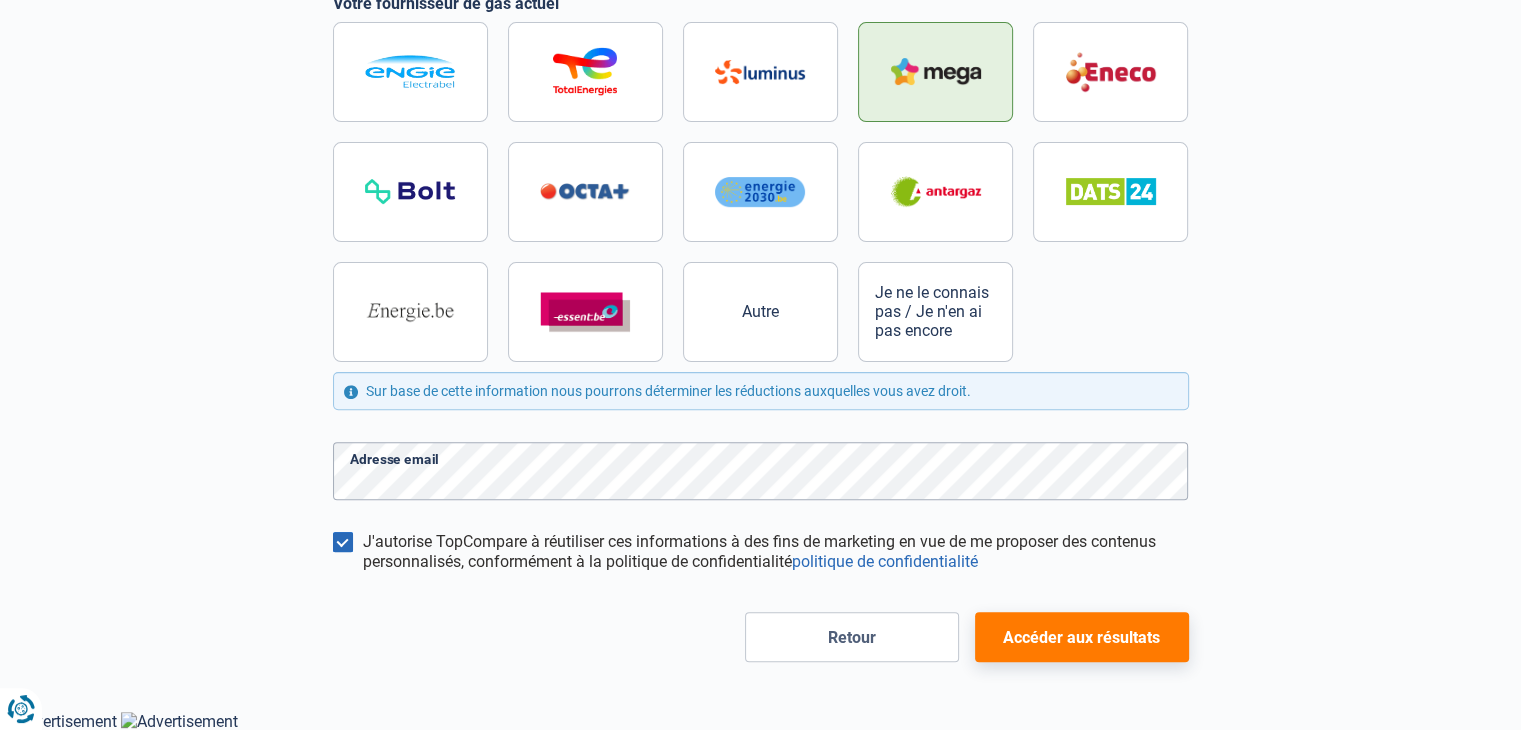 click on "Accéder aux résultats" at bounding box center [1082, 637] 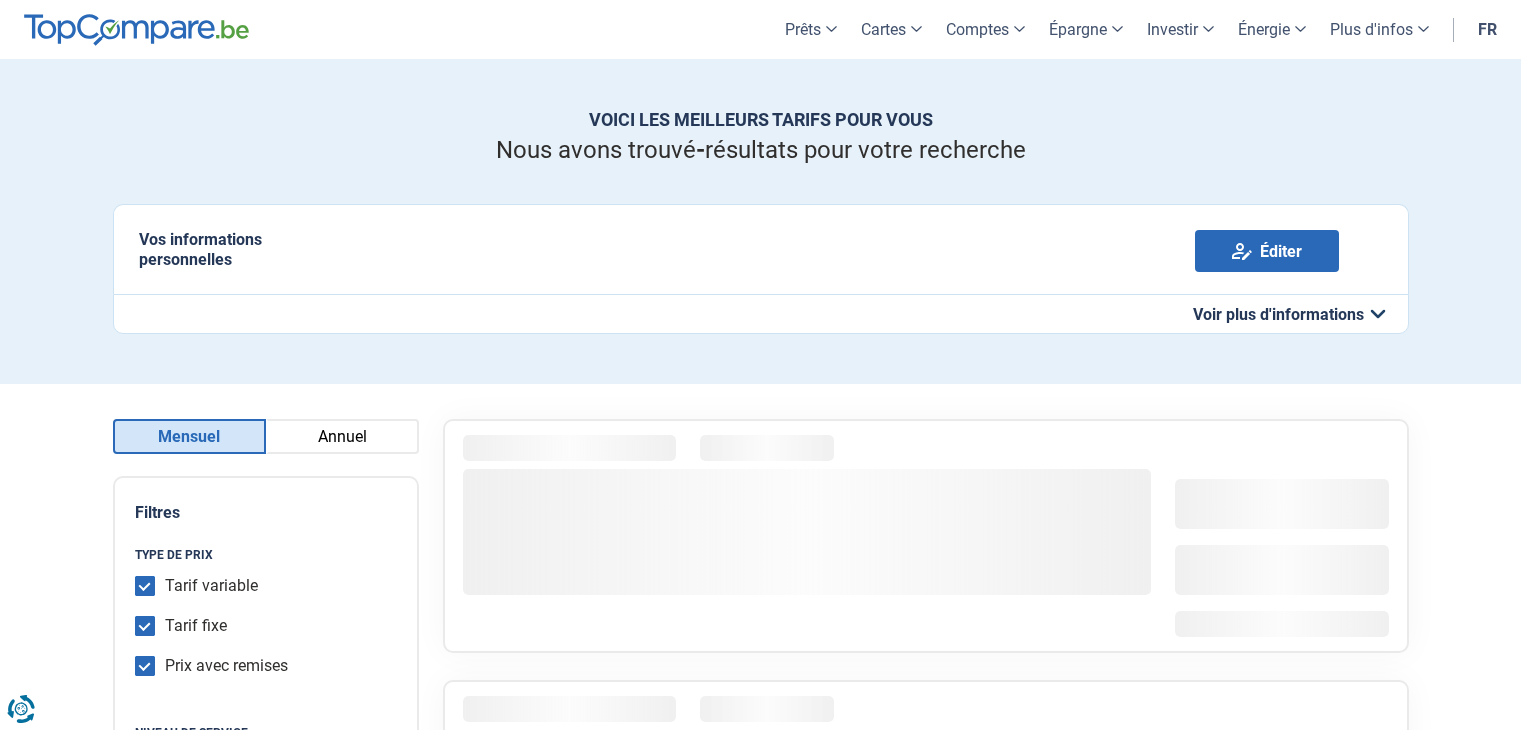 scroll, scrollTop: 0, scrollLeft: 0, axis: both 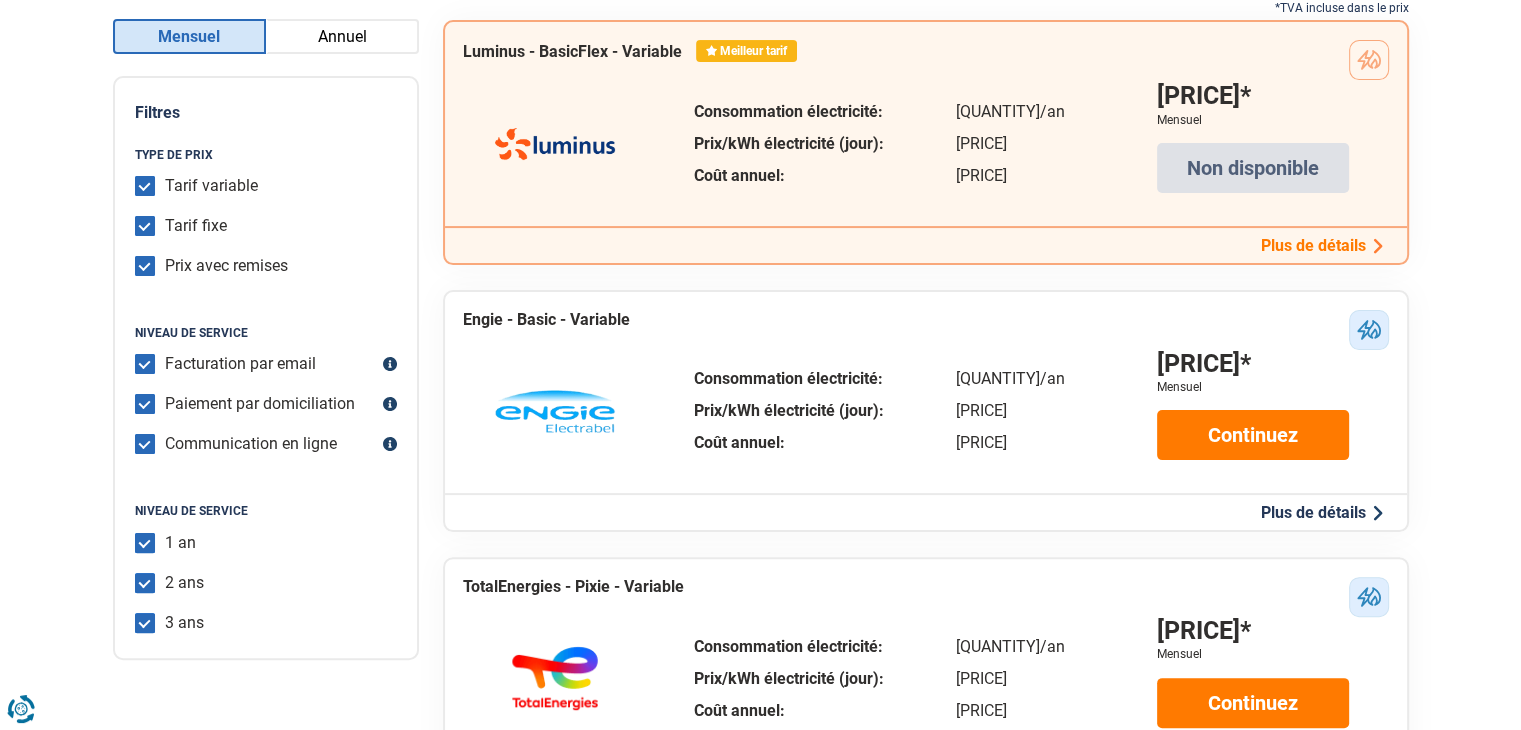click on "Annuel" at bounding box center (342, 36) 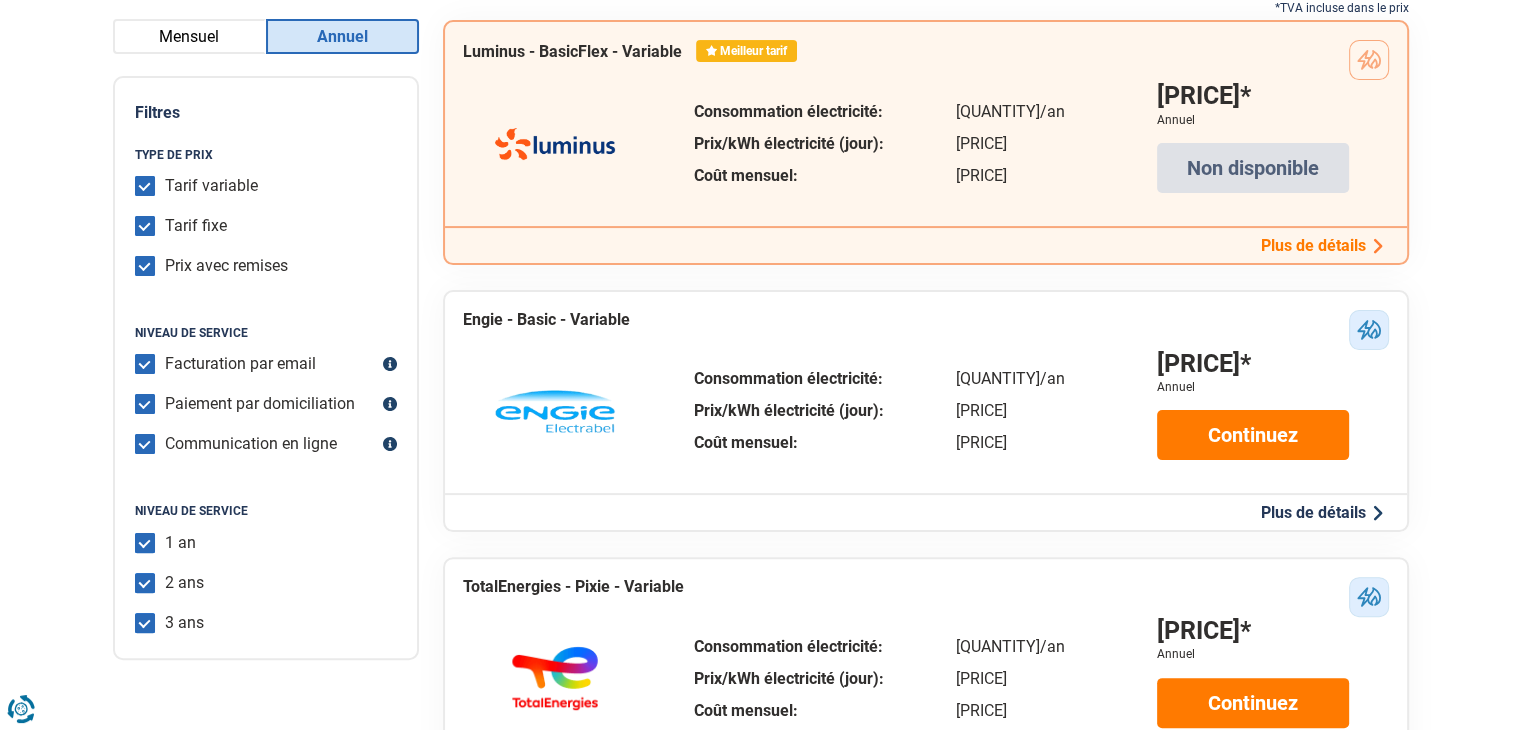 click on "Plus de détails" at bounding box center (1322, 512) 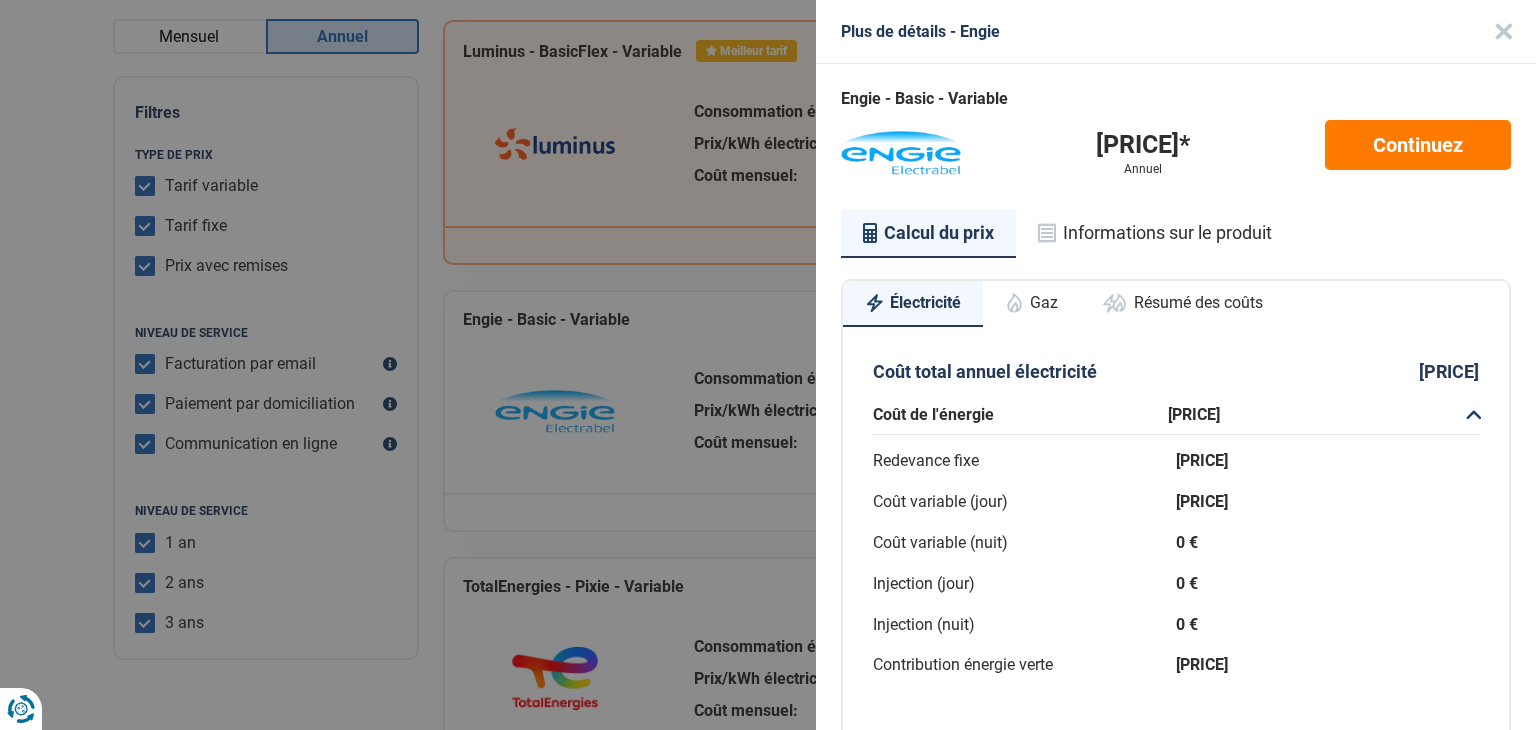 click on "Gaz" at bounding box center [1031, 303] 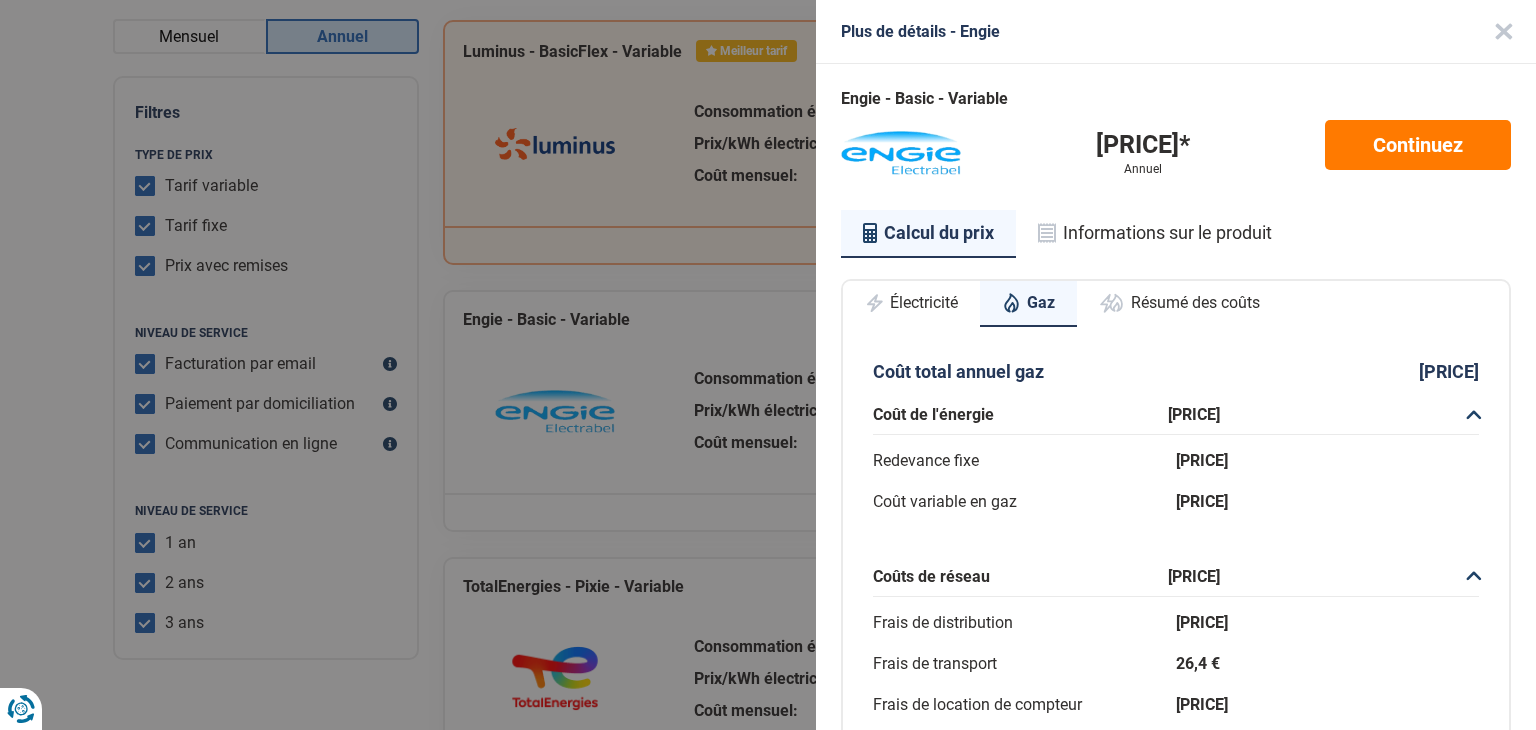 click on "Électricité" at bounding box center [911, 303] 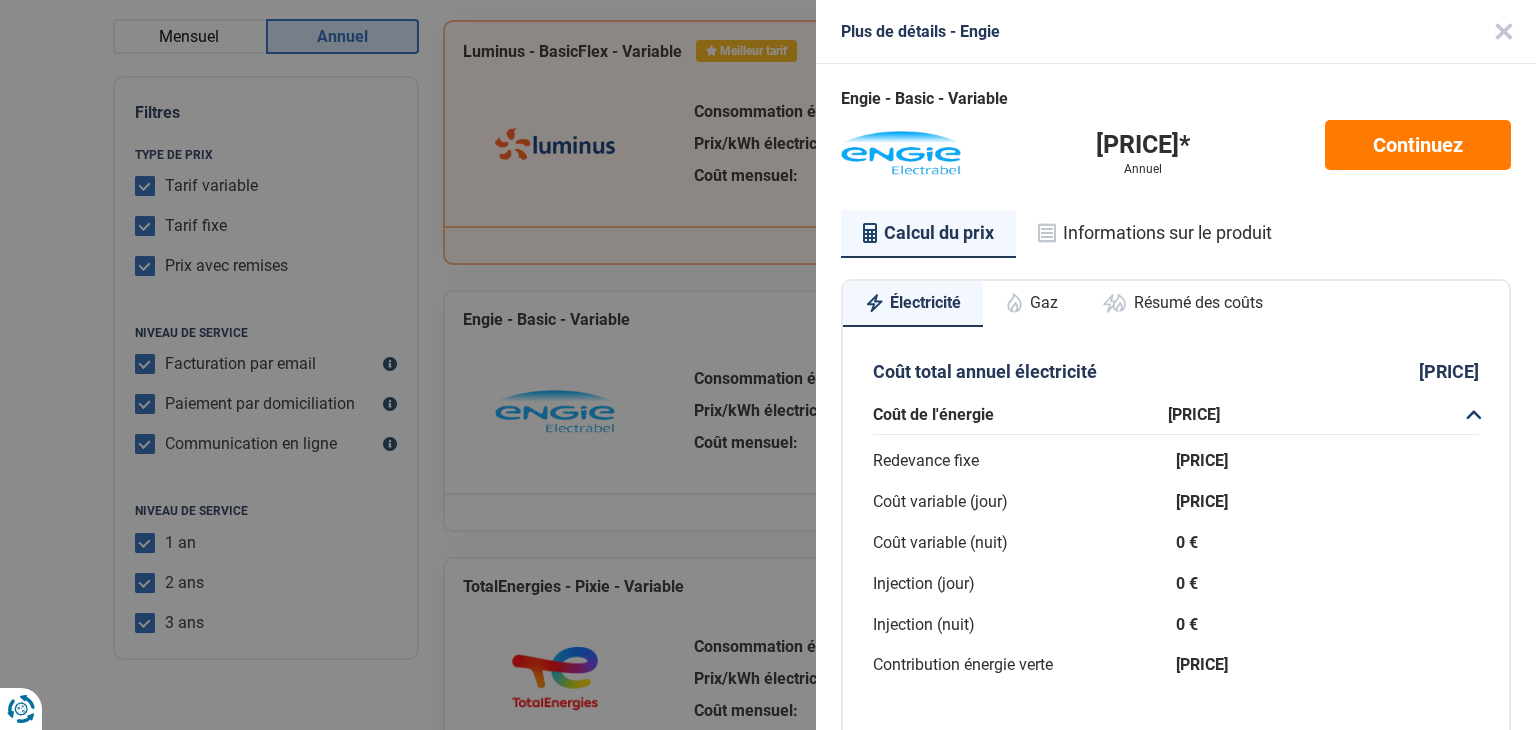 click at bounding box center (1504, 32) 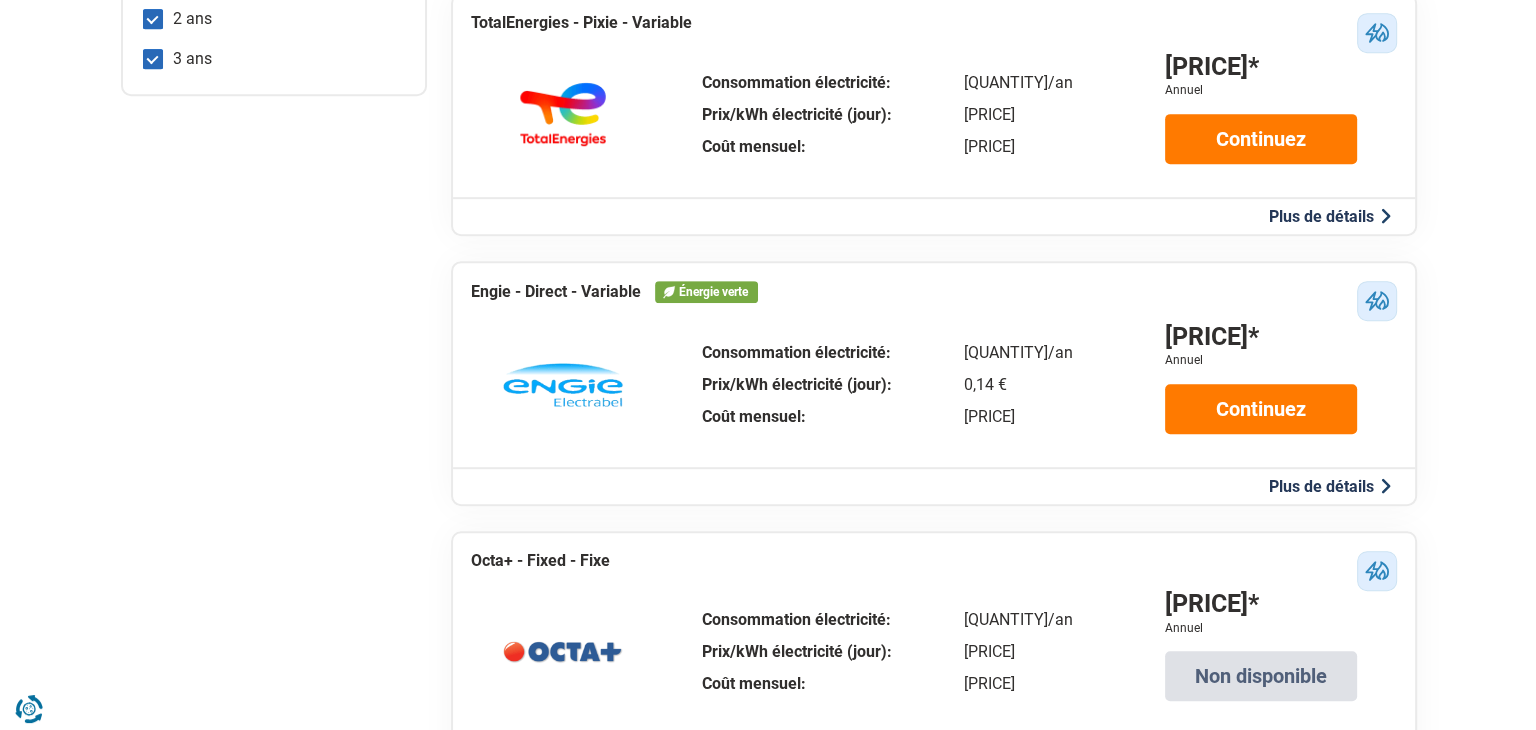 scroll, scrollTop: 1000, scrollLeft: 0, axis: vertical 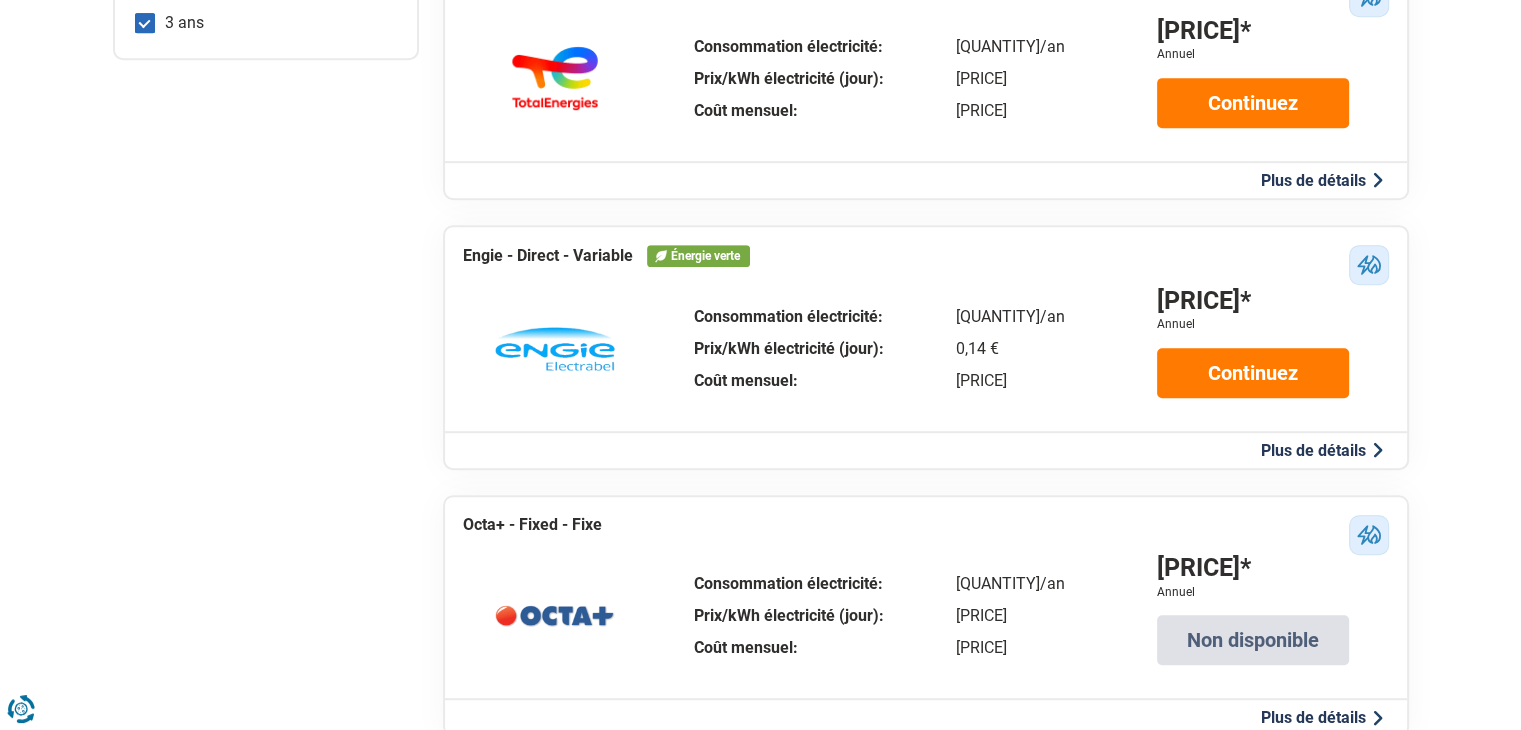 click on "Plus de détails" at bounding box center [1322, 450] 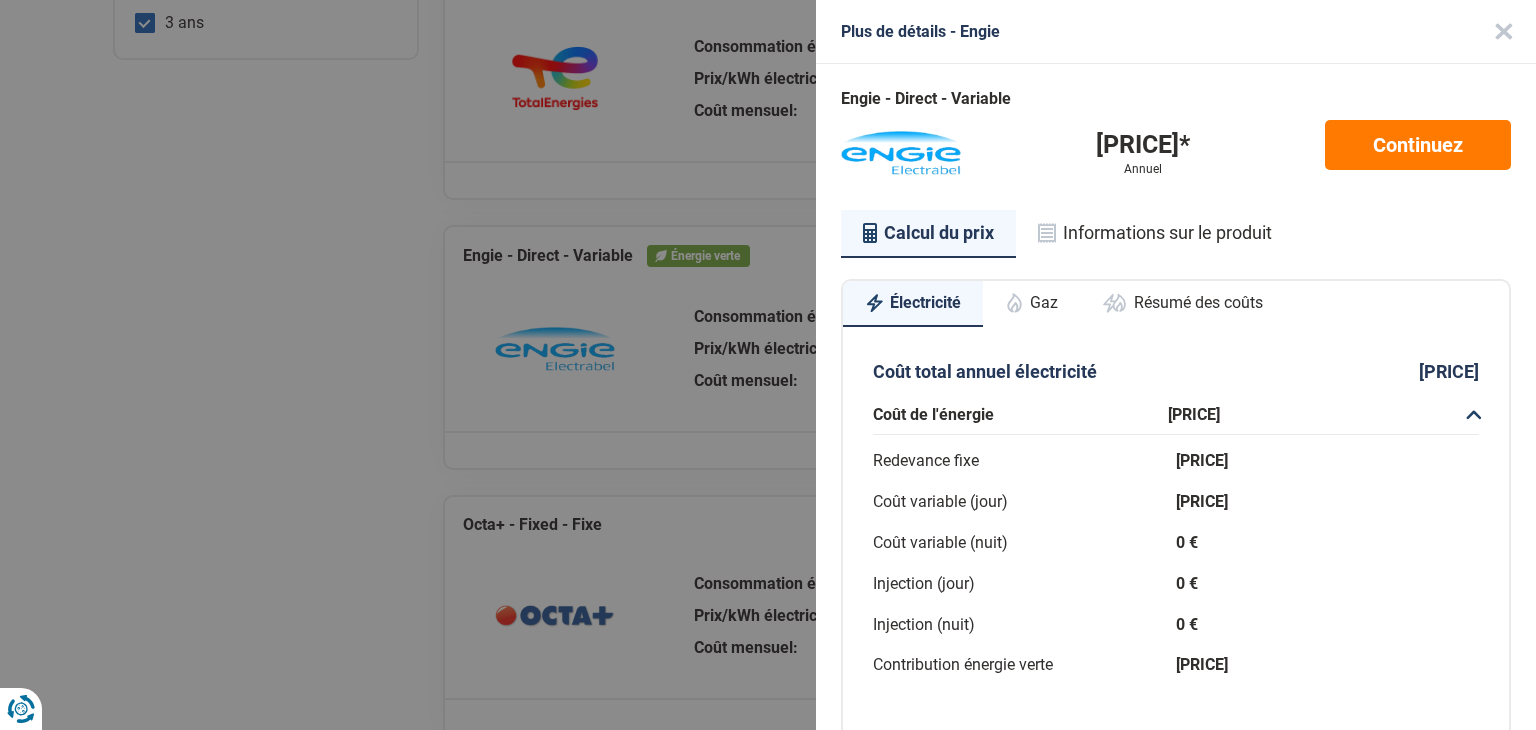 click on "Gaz" at bounding box center [1031, 303] 